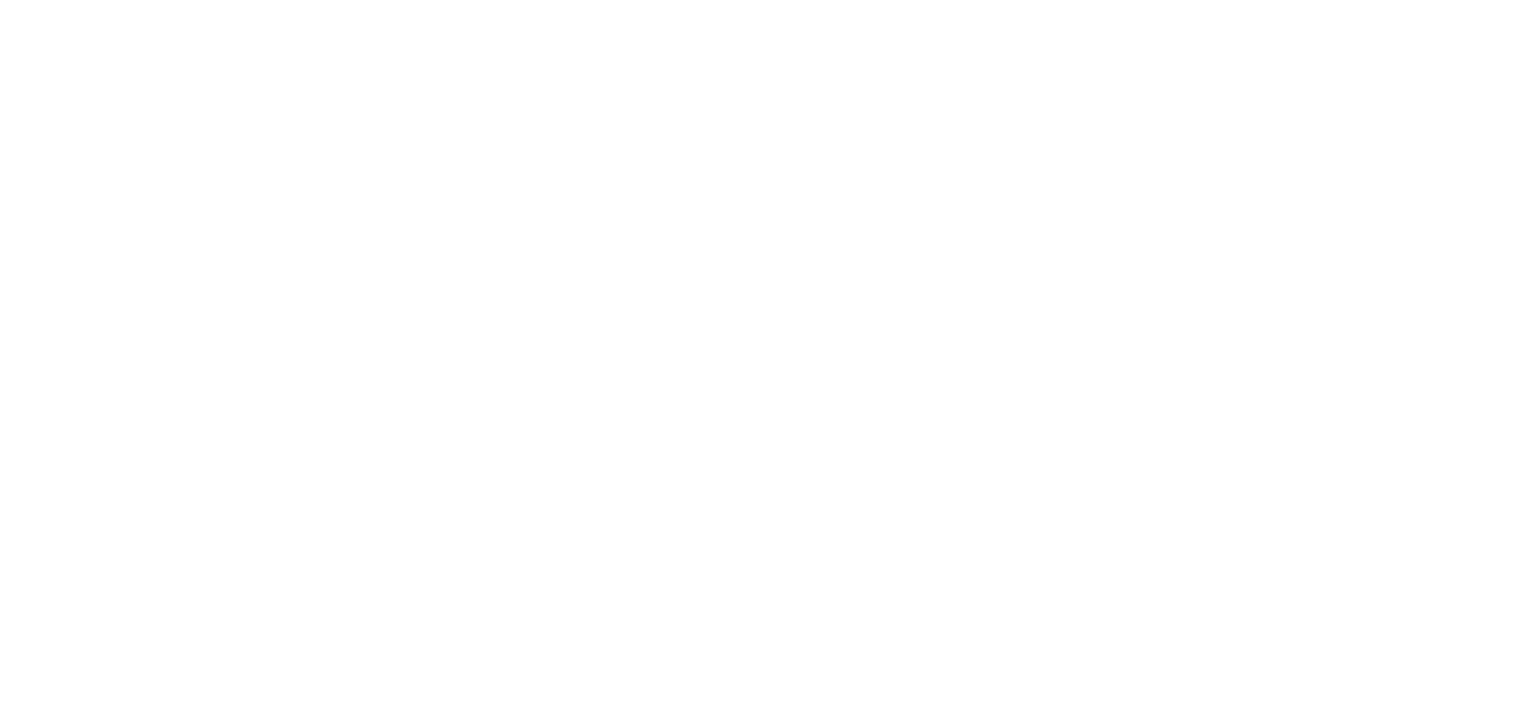 scroll, scrollTop: 0, scrollLeft: 0, axis: both 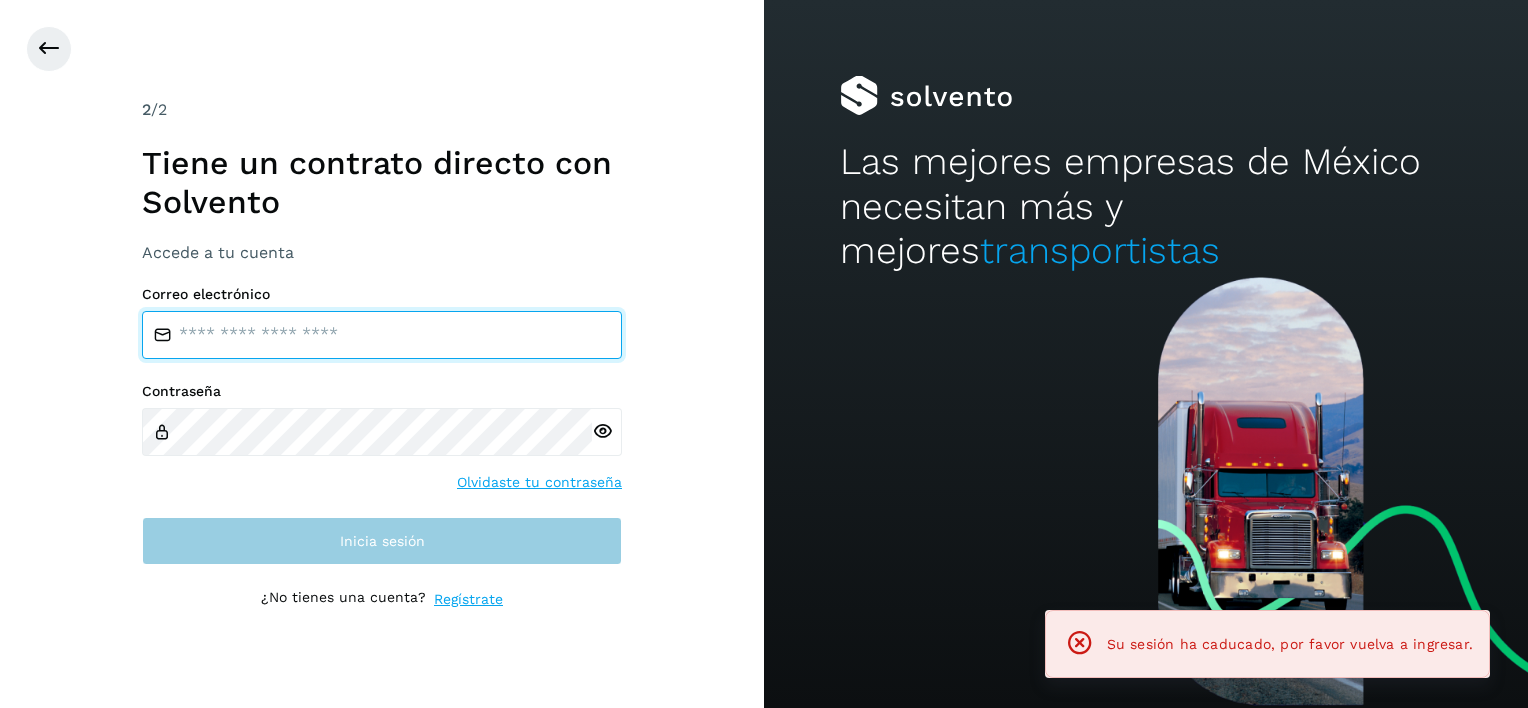type on "**********" 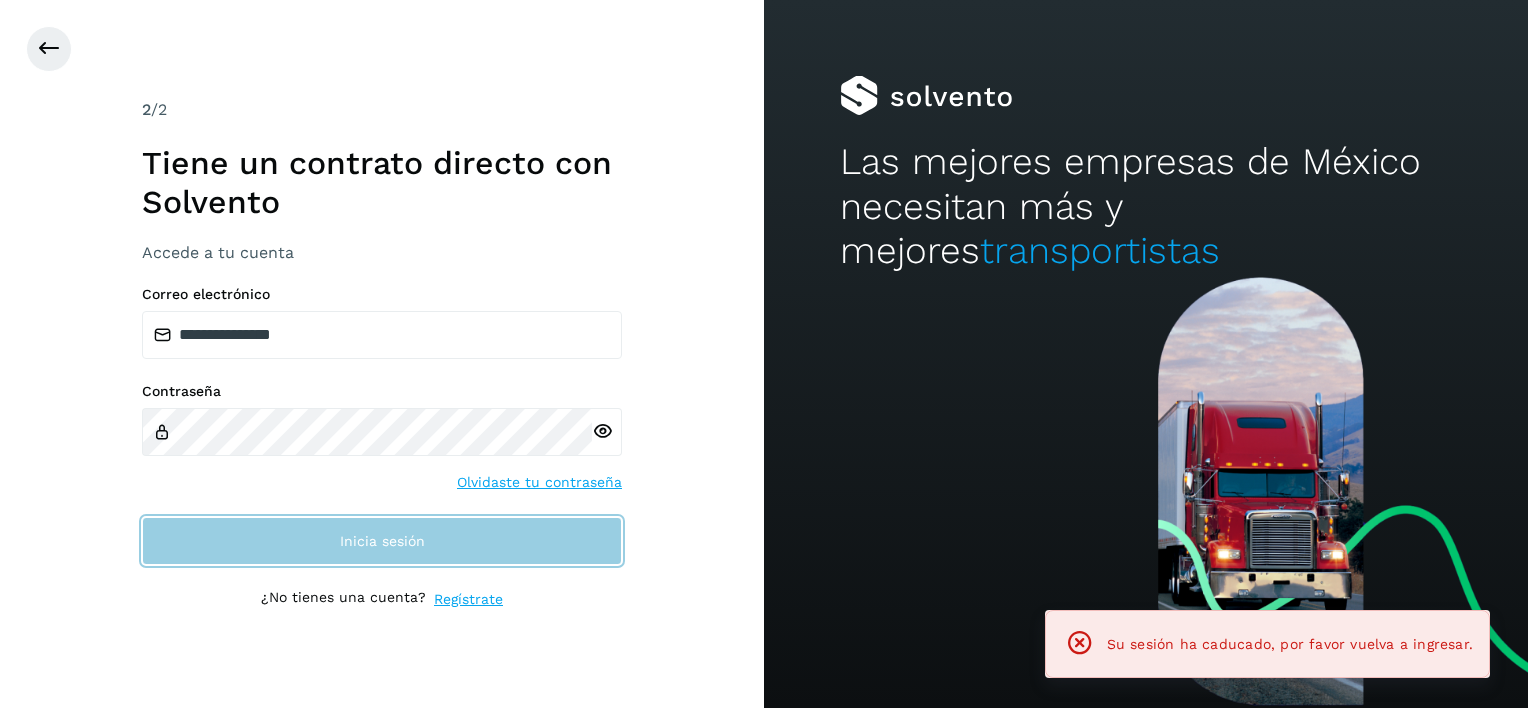 click on "Inicia sesión" at bounding box center (382, 541) 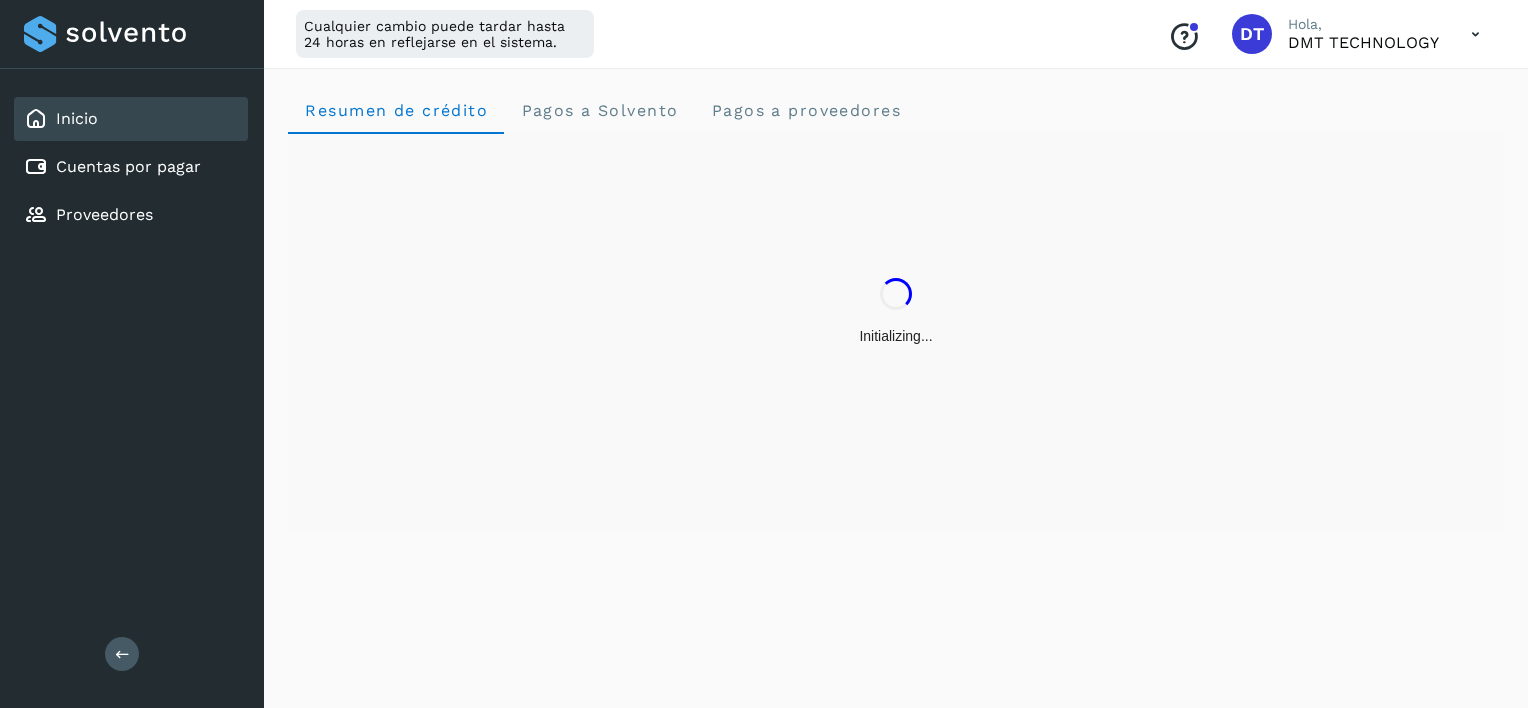 click on "Inicio Cuentas por pagar Proveedores" at bounding box center [132, 167] 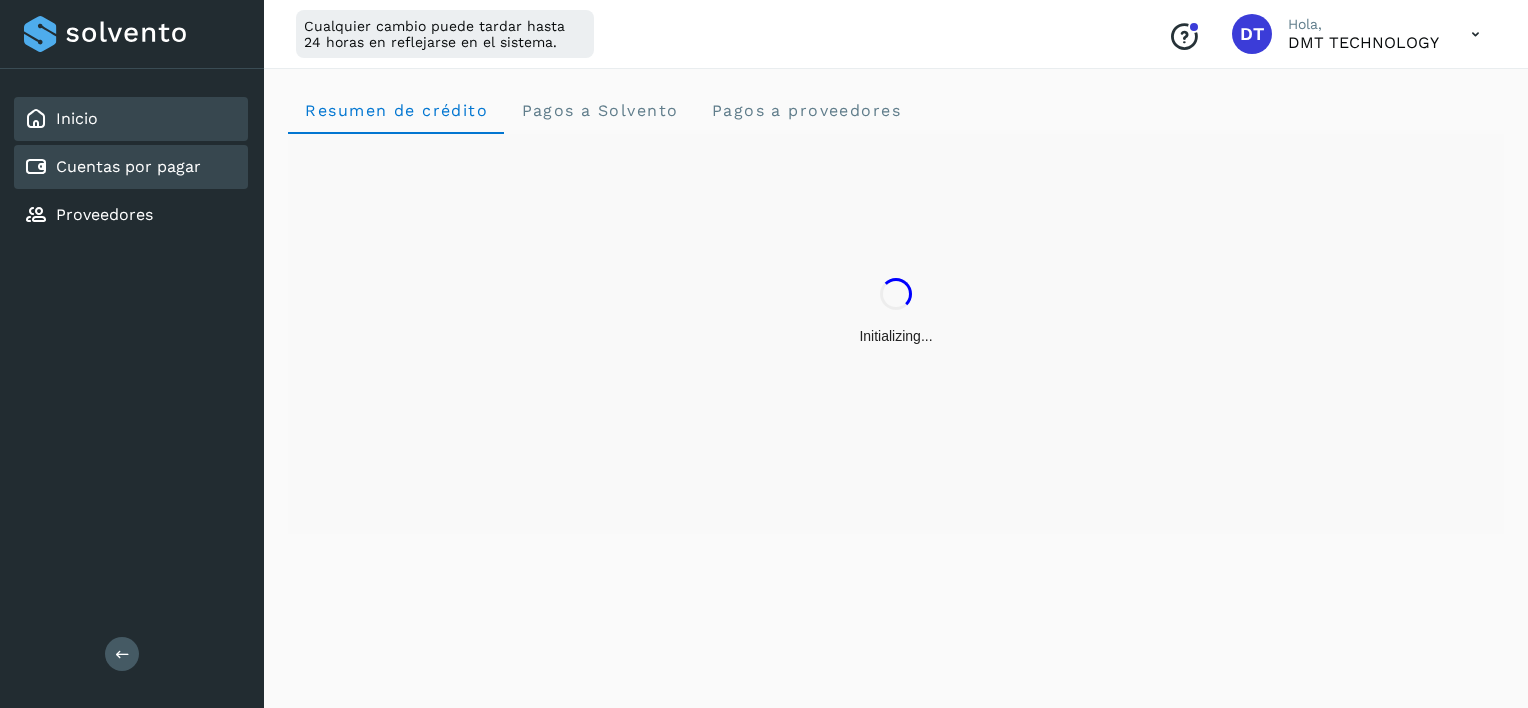 click on "Cuentas por pagar" at bounding box center [128, 166] 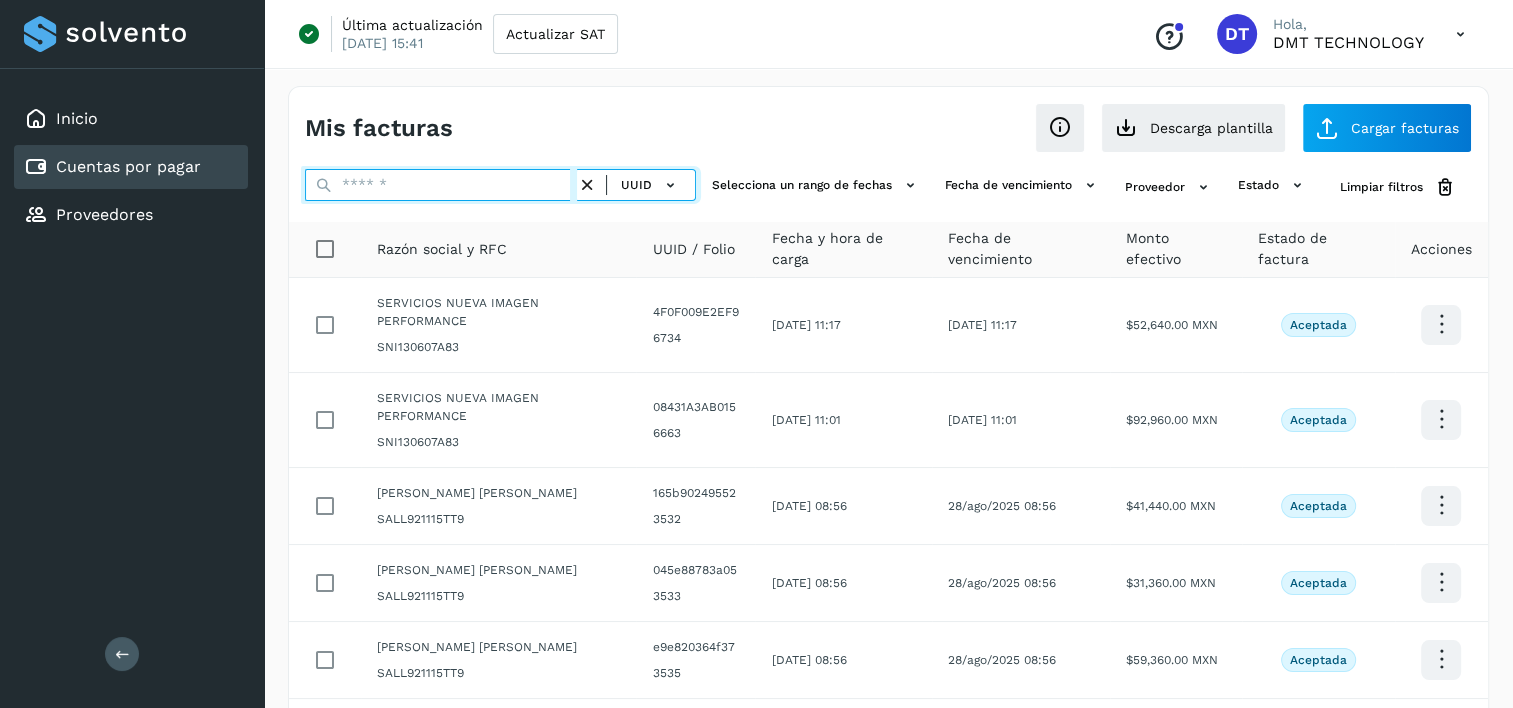 click at bounding box center [441, 185] 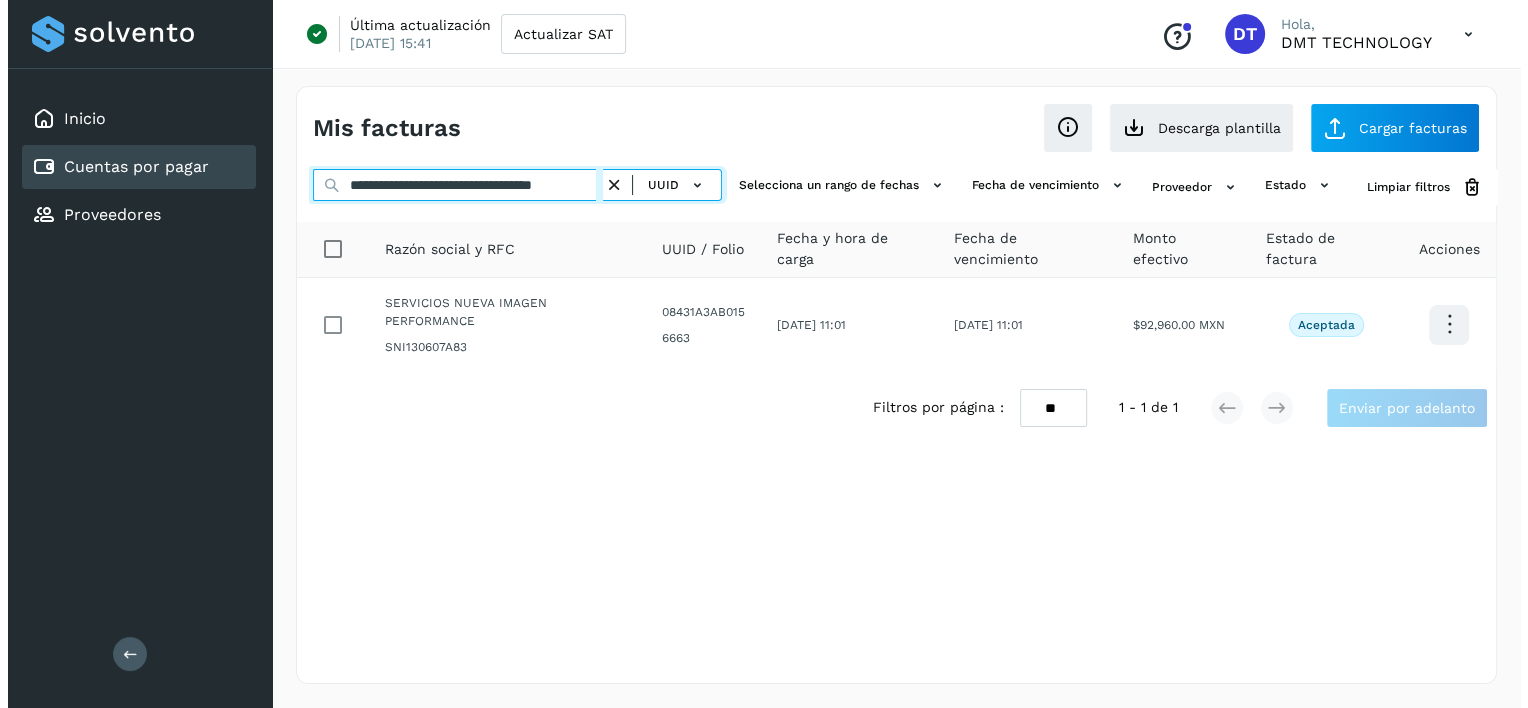 scroll, scrollTop: 0, scrollLeft: 44, axis: horizontal 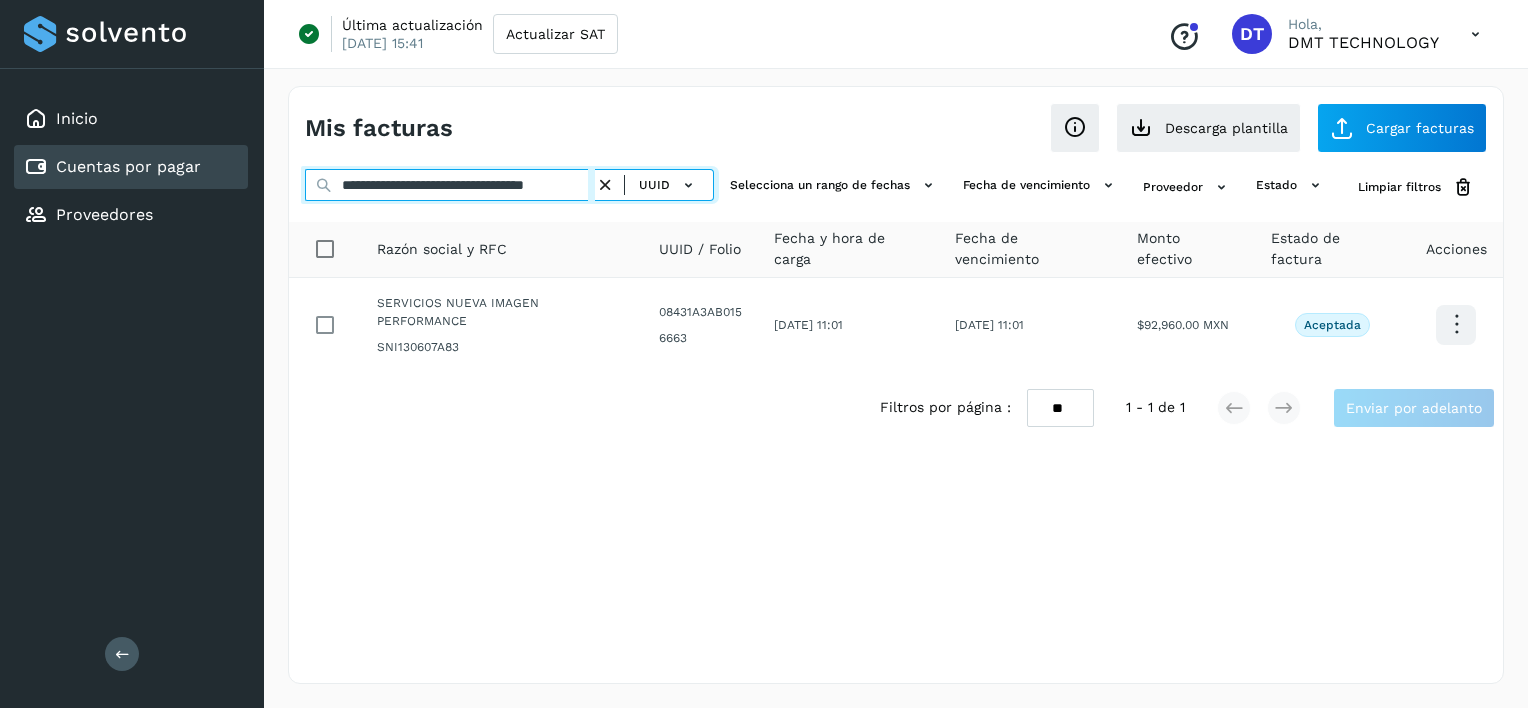 type on "**********" 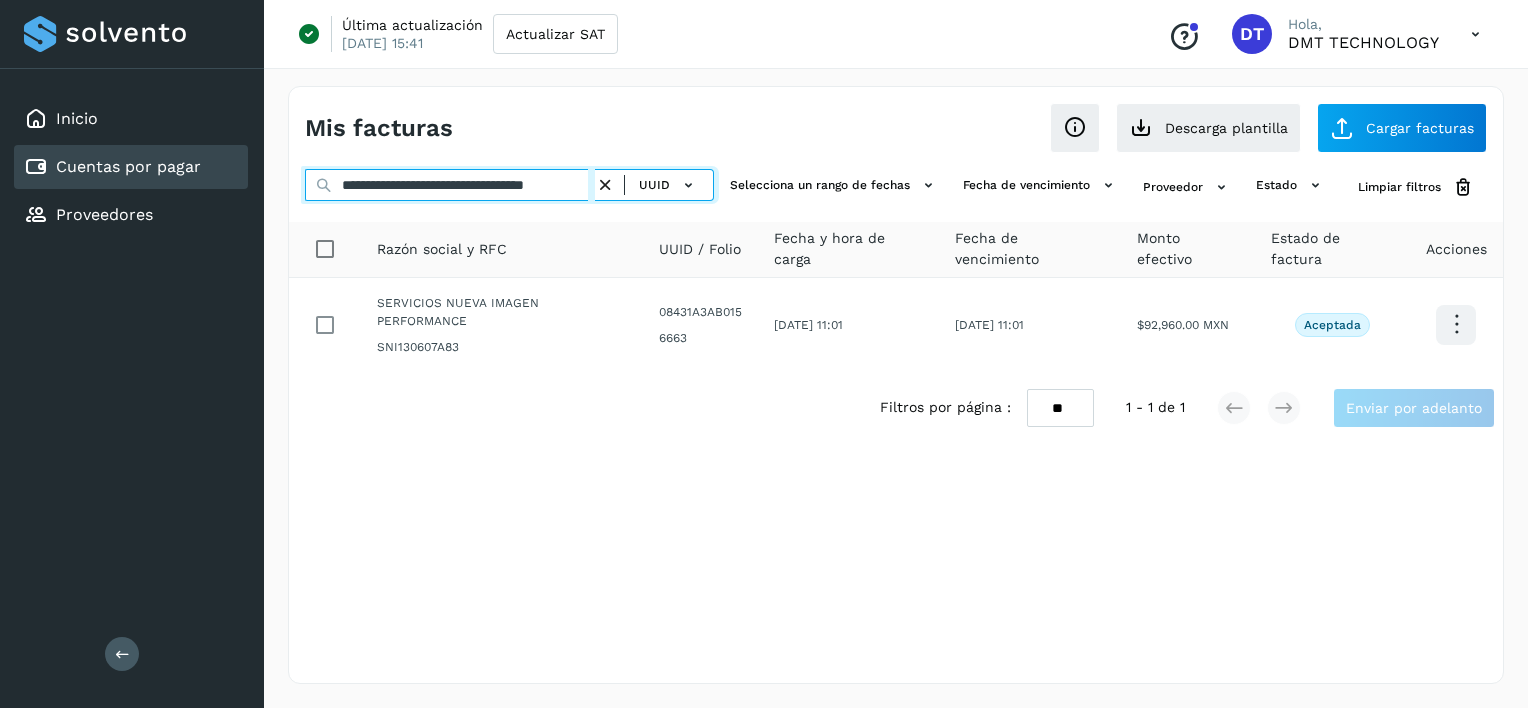 scroll, scrollTop: 0, scrollLeft: 0, axis: both 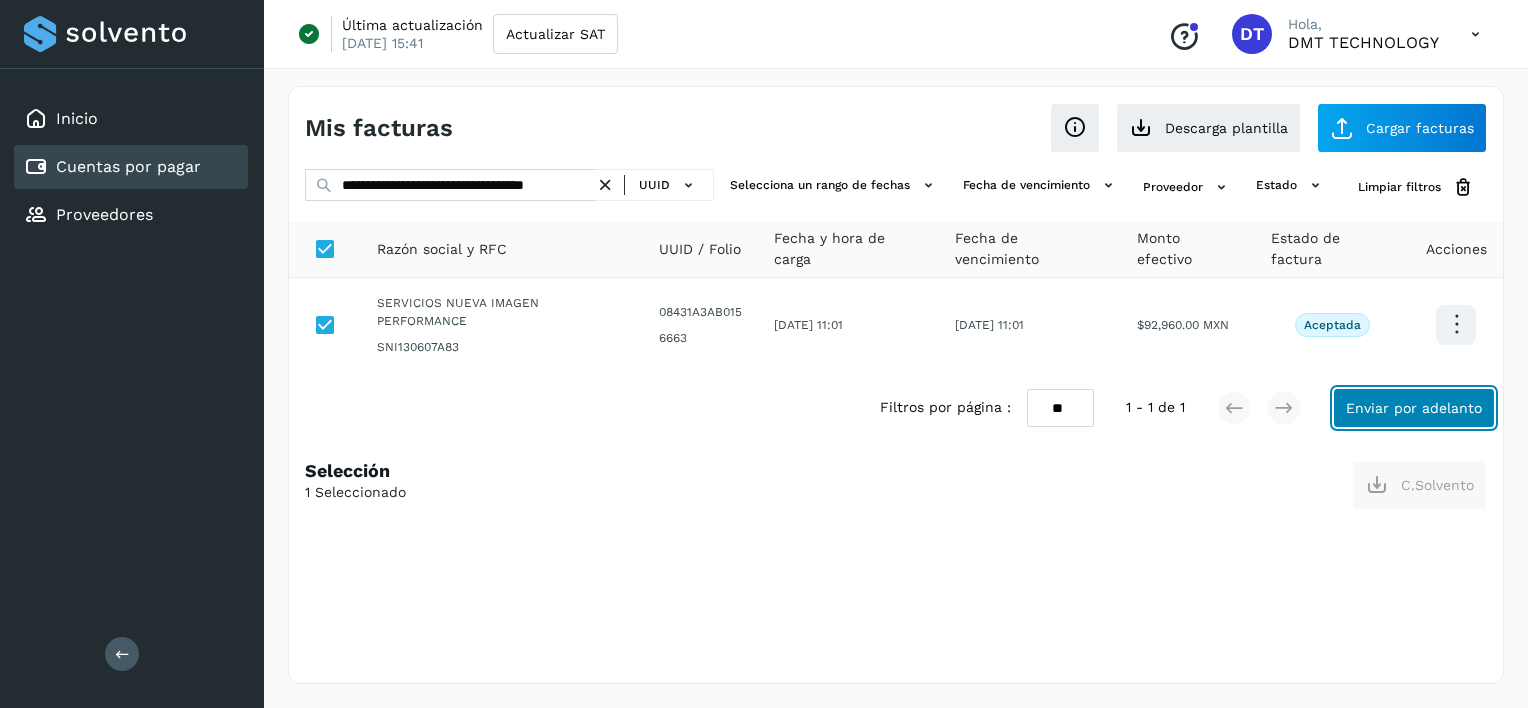 click on "Enviar por adelanto" 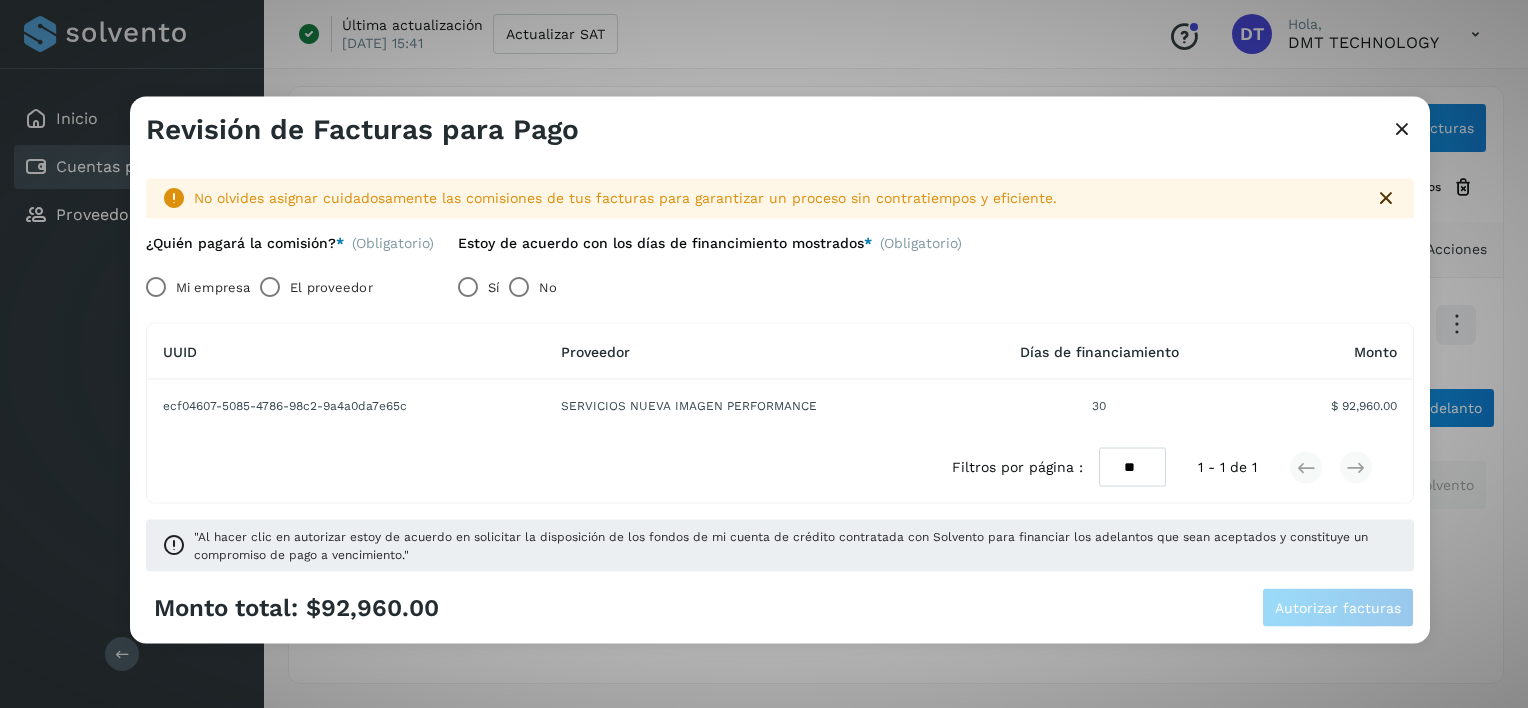 click on "El proveedor" at bounding box center [331, 287] 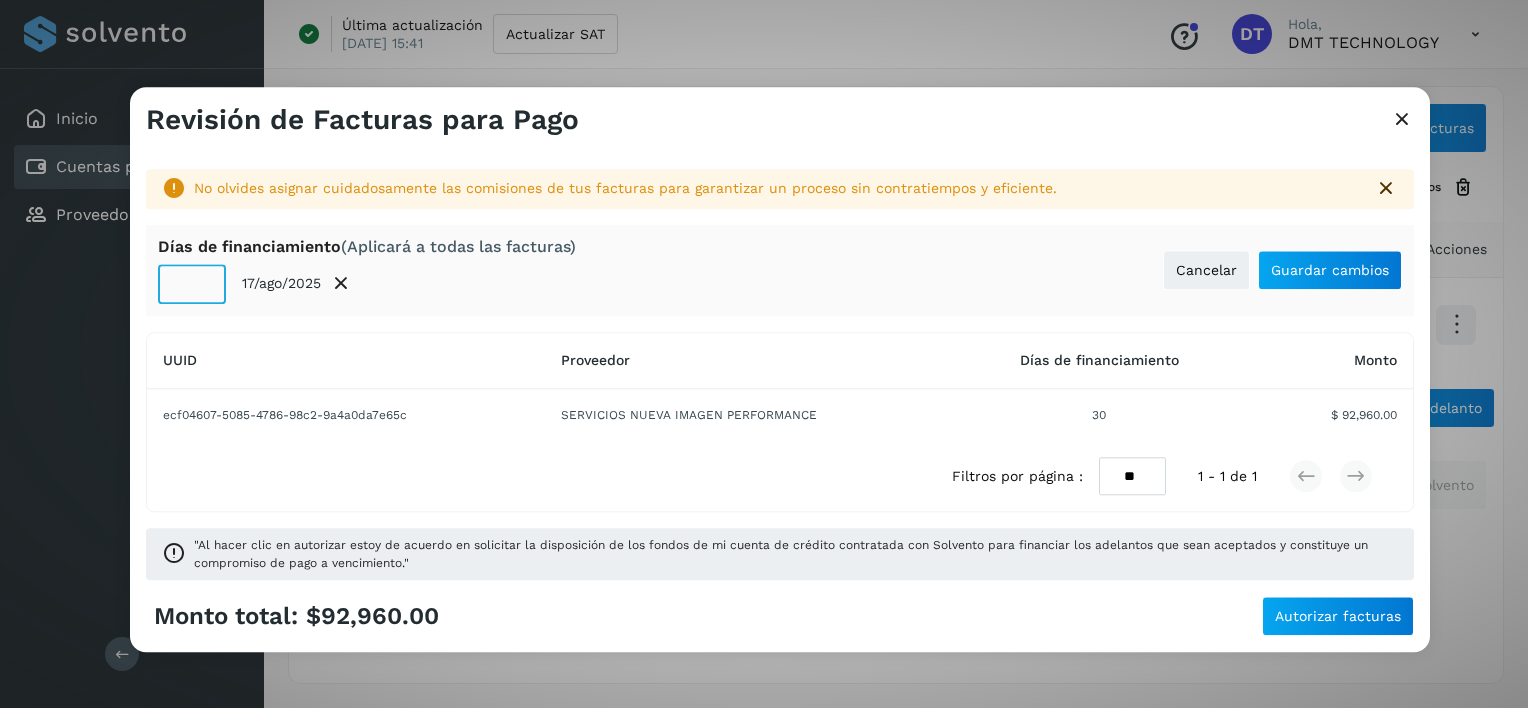 click on "**" 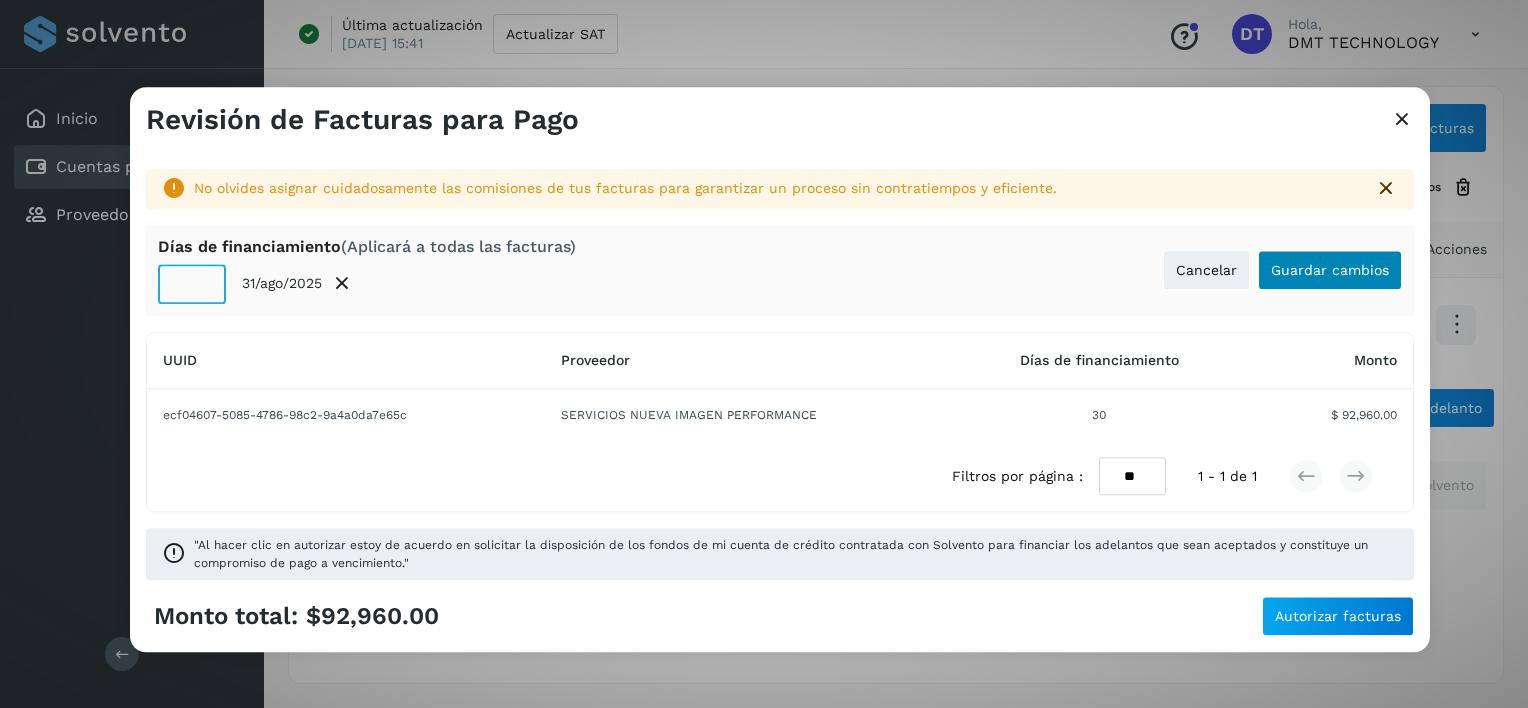 type on "**" 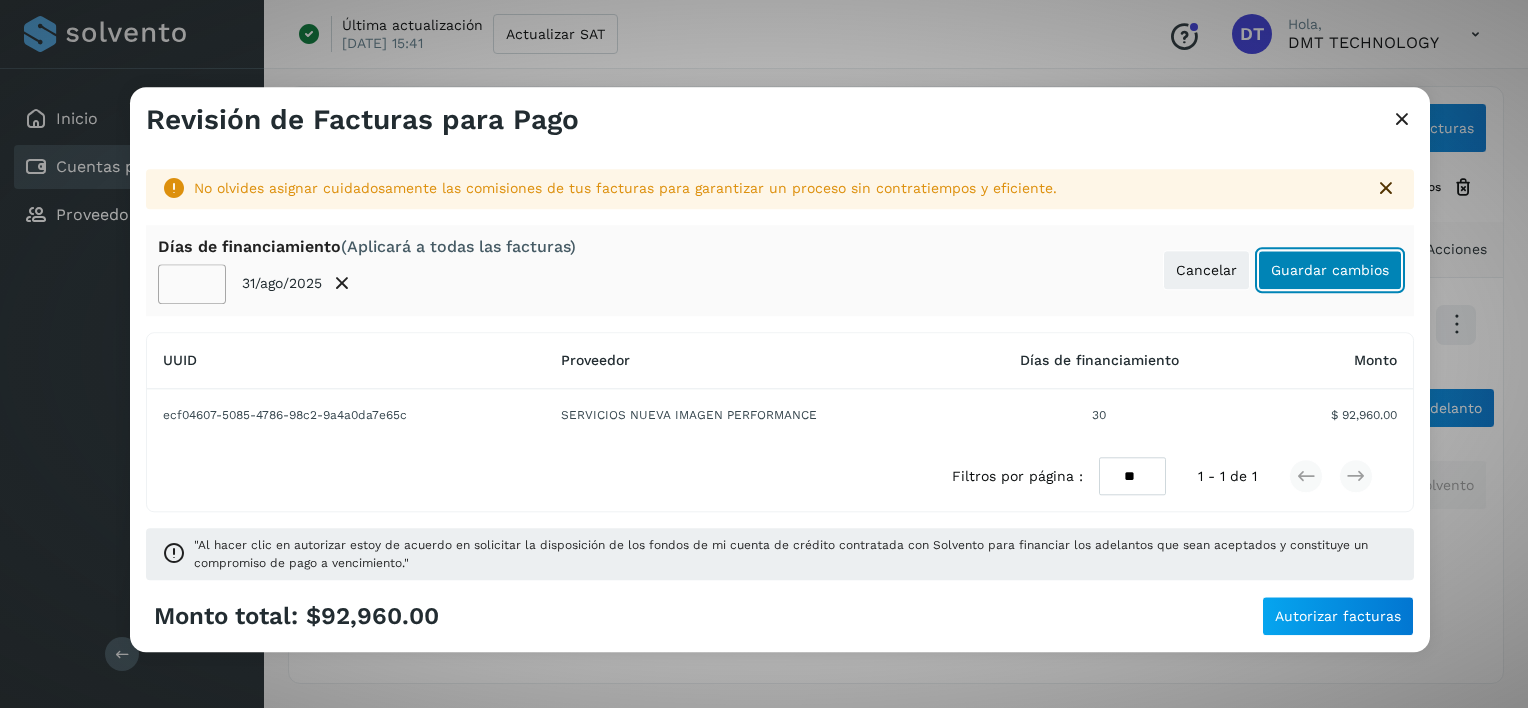 click on "Guardar cambios" at bounding box center (1330, 270) 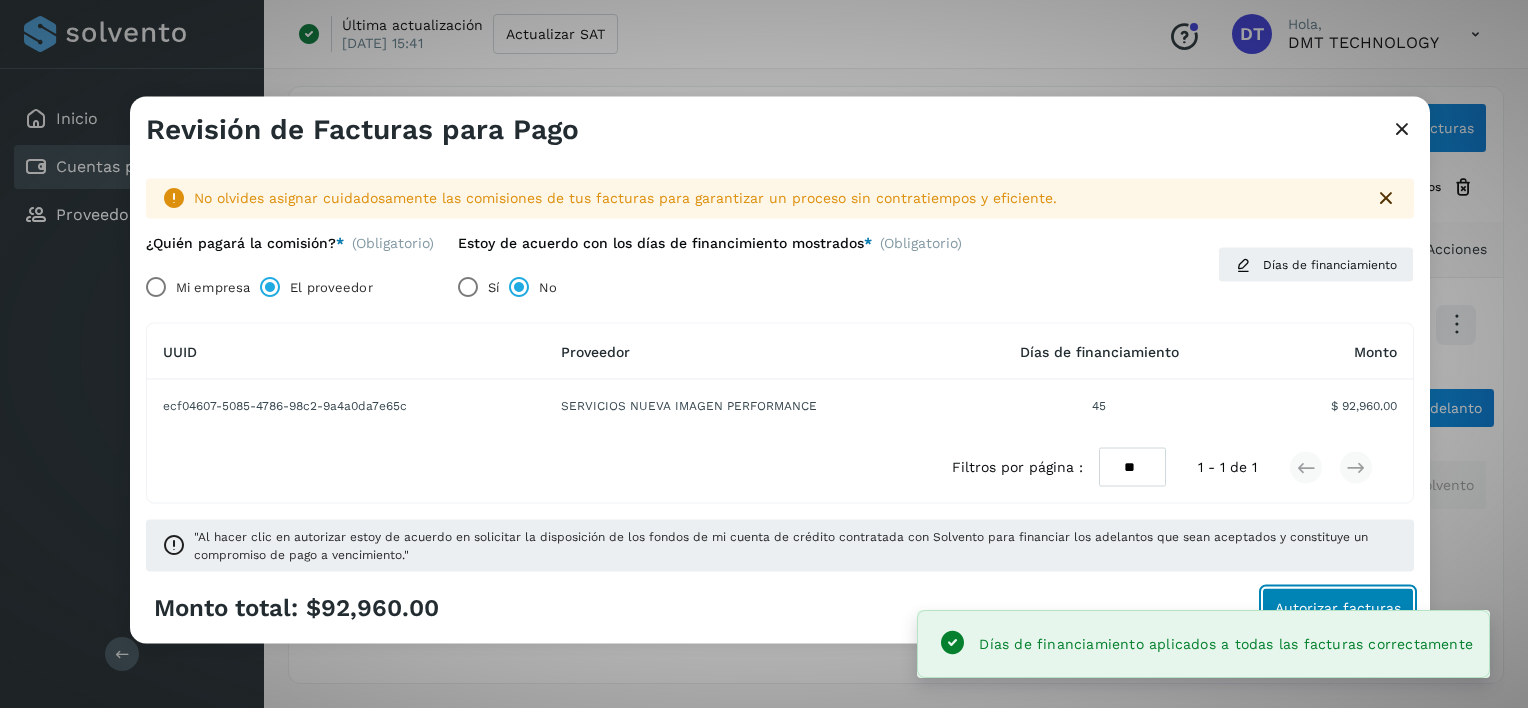 click on "Autorizar facturas" 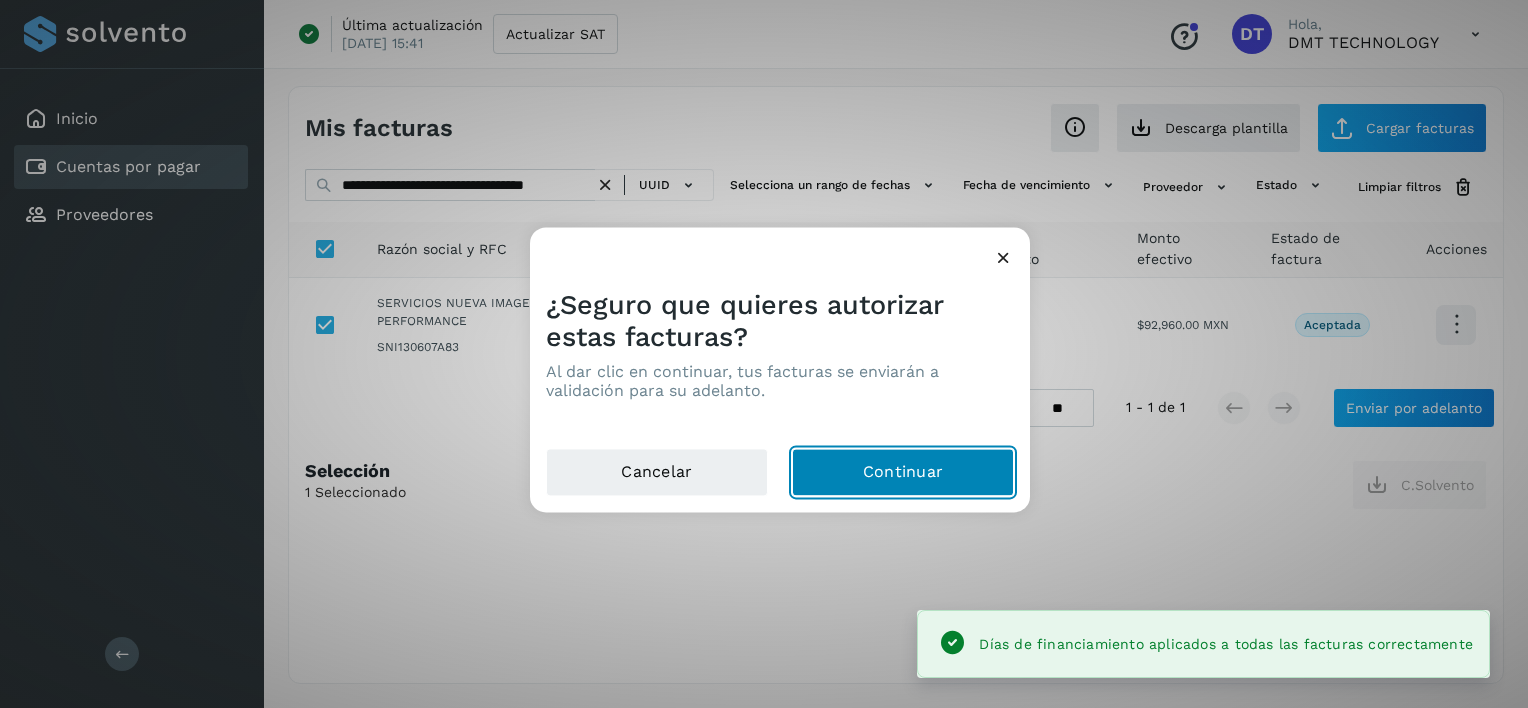 click on "Continuar" 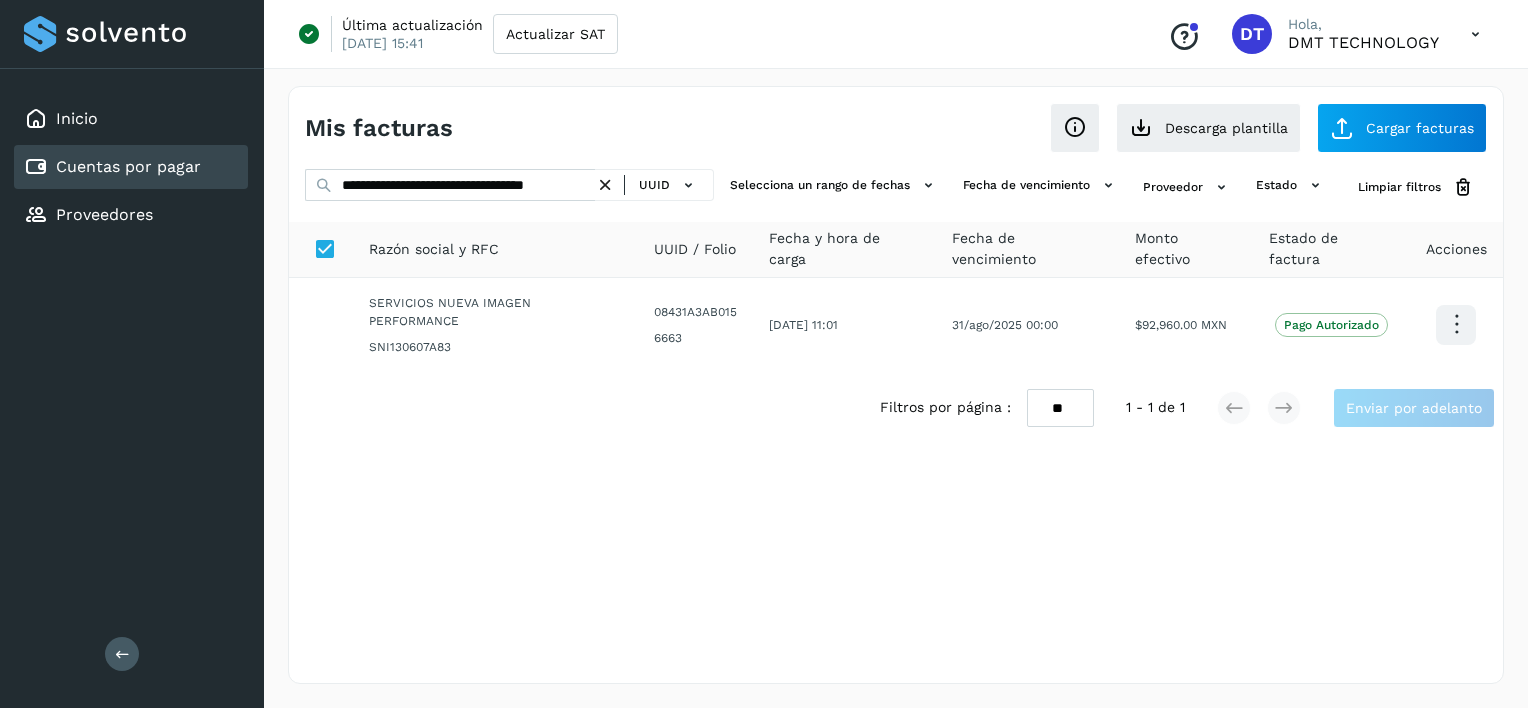 click at bounding box center (605, 185) 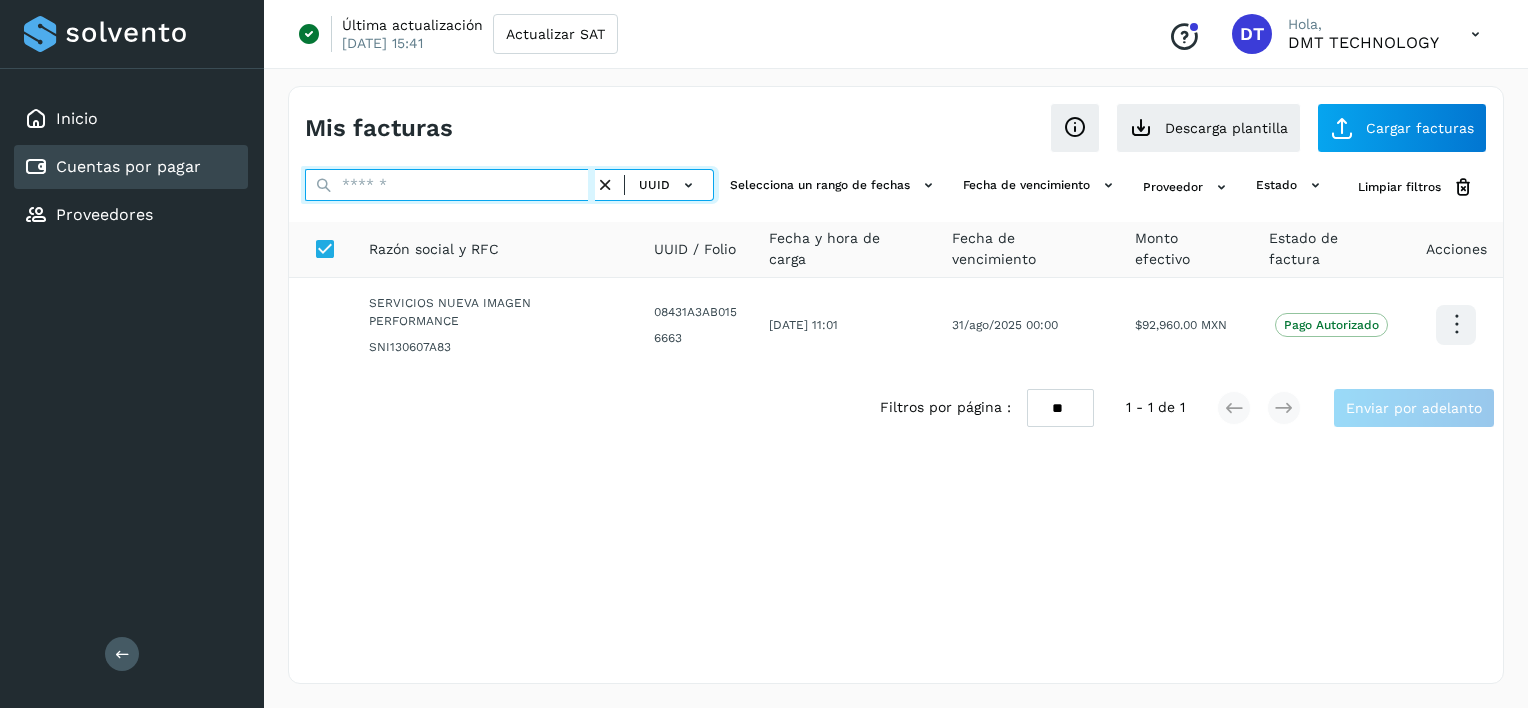 click at bounding box center [450, 185] 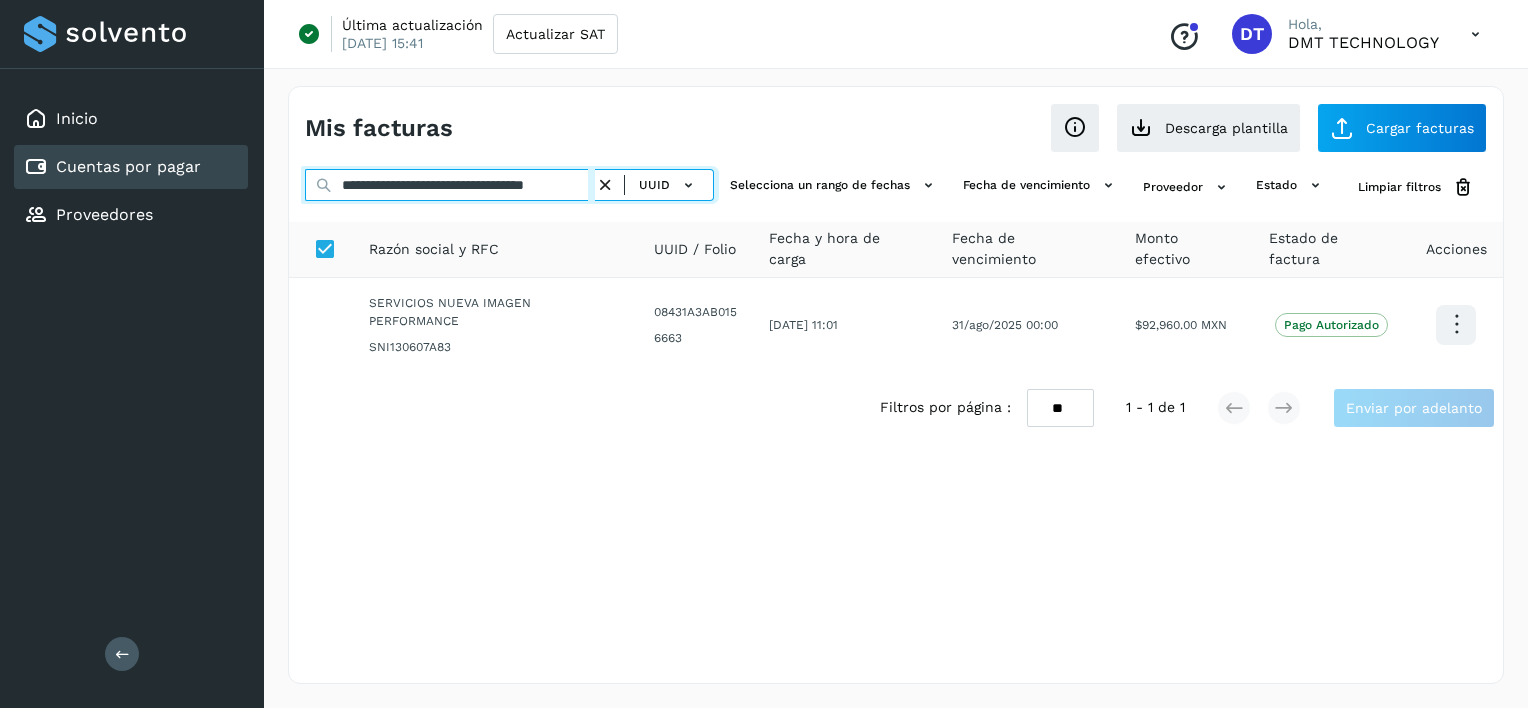 scroll, scrollTop: 0, scrollLeft: 35, axis: horizontal 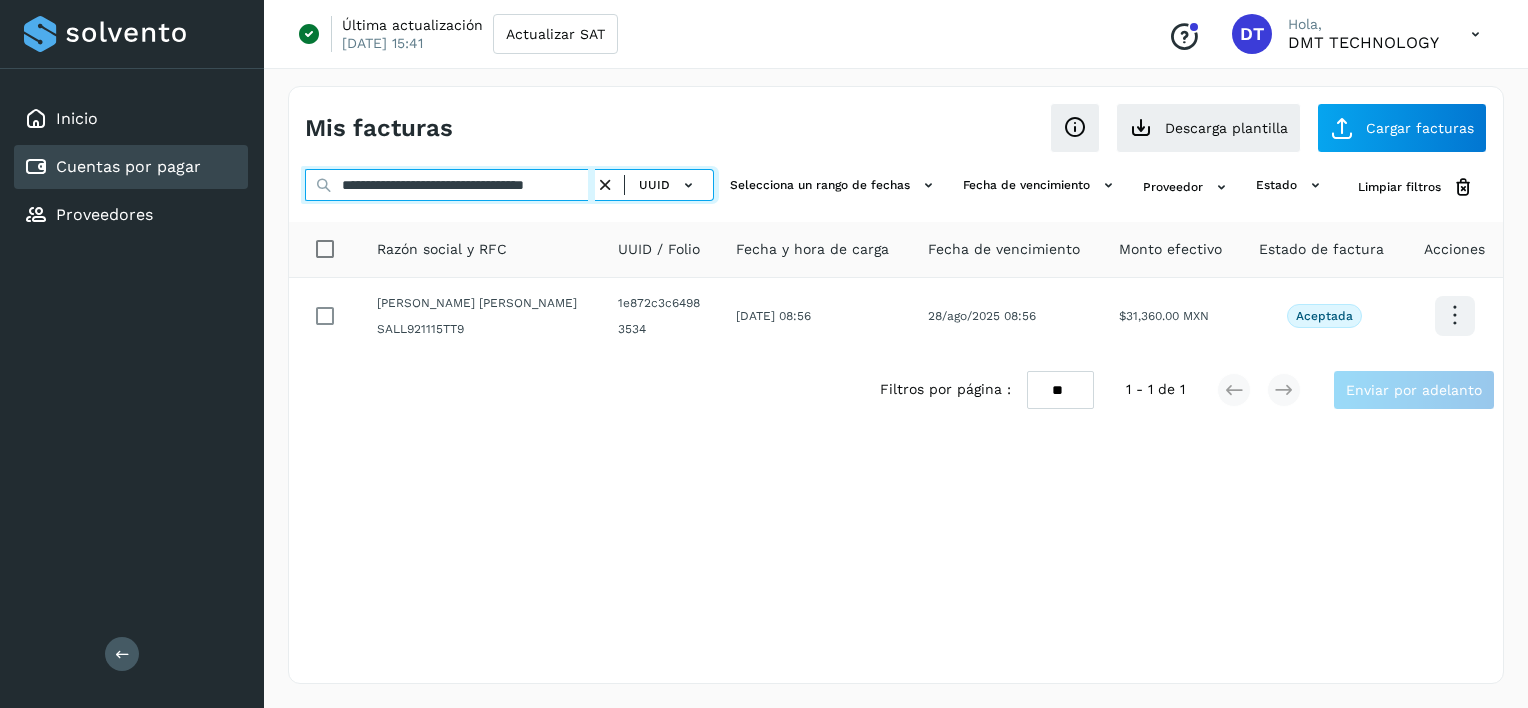 type on "**********" 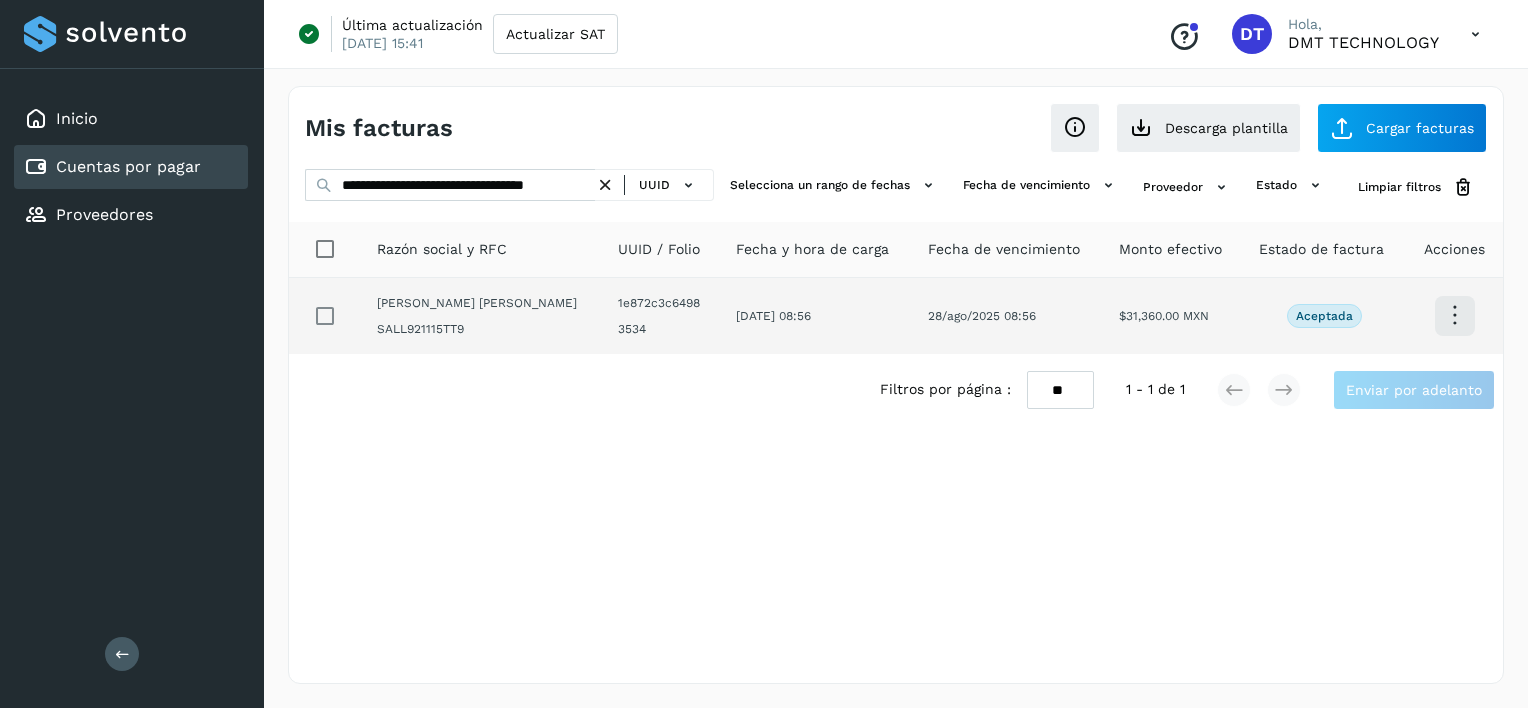 click 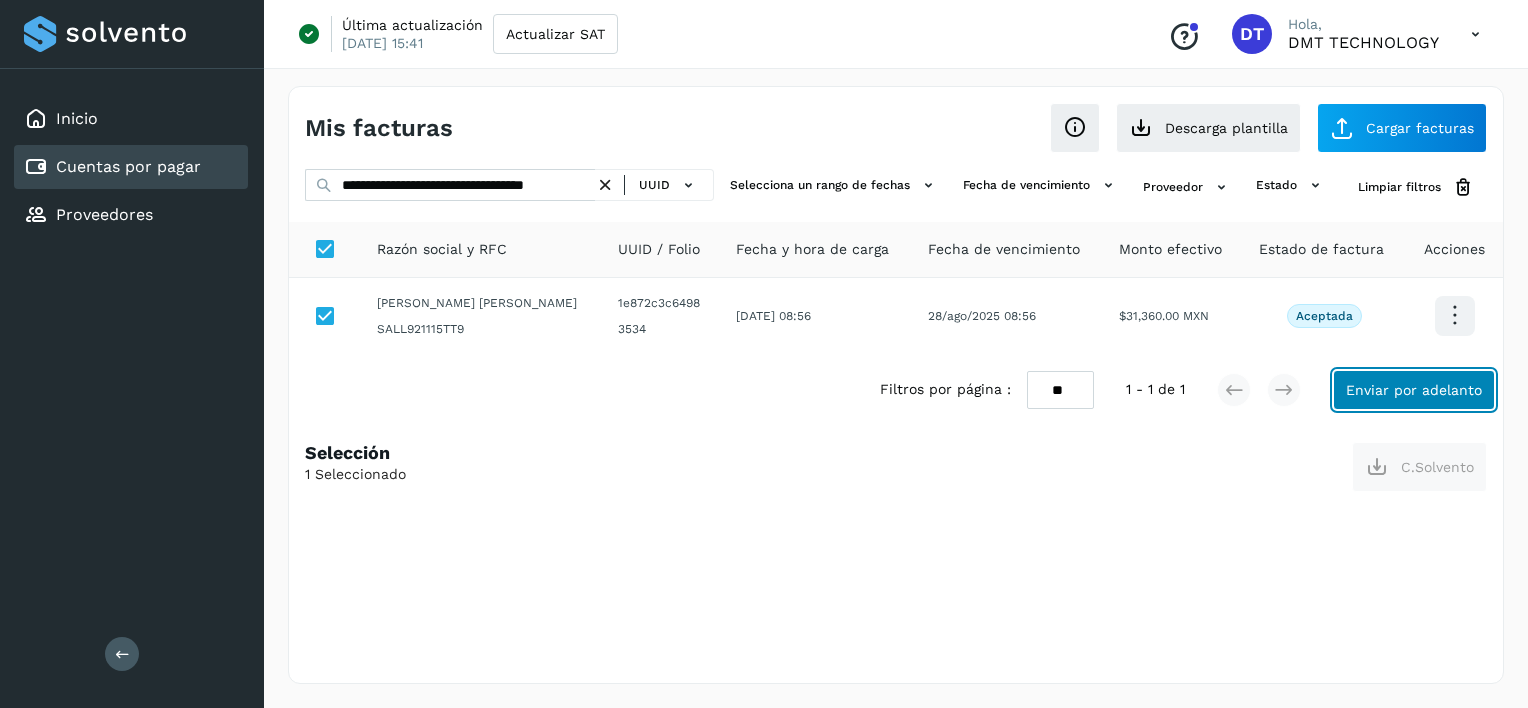 click on "Enviar por adelanto" 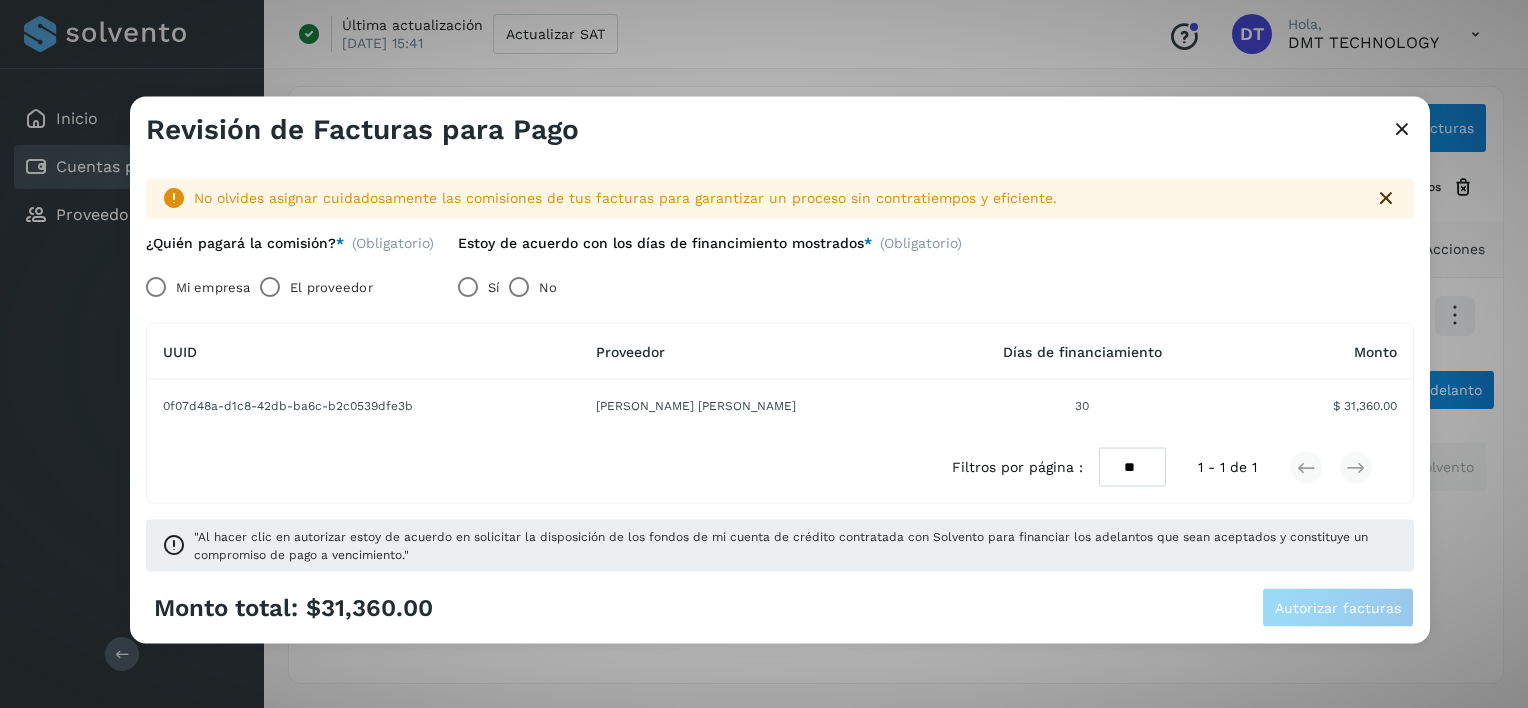 click on "El proveedor" at bounding box center (331, 287) 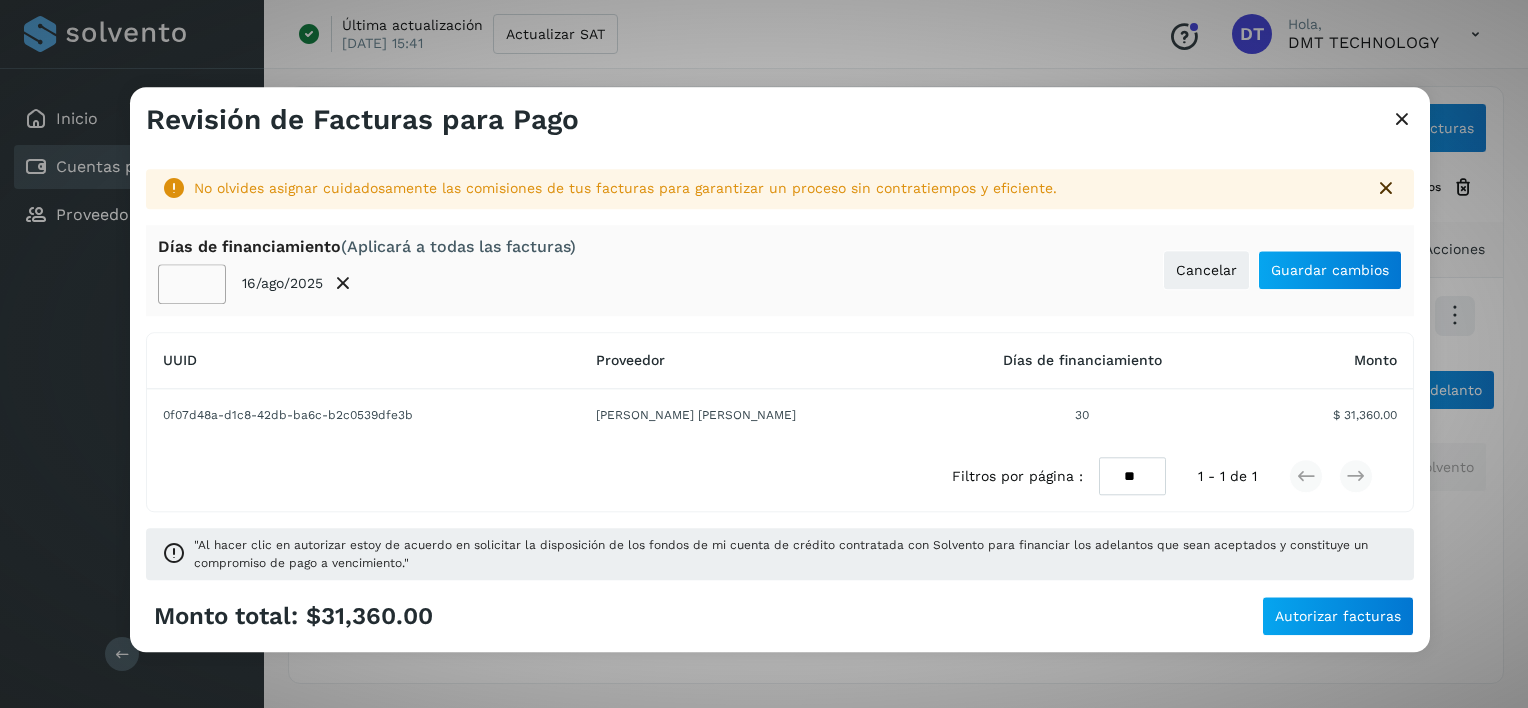 click on "**" 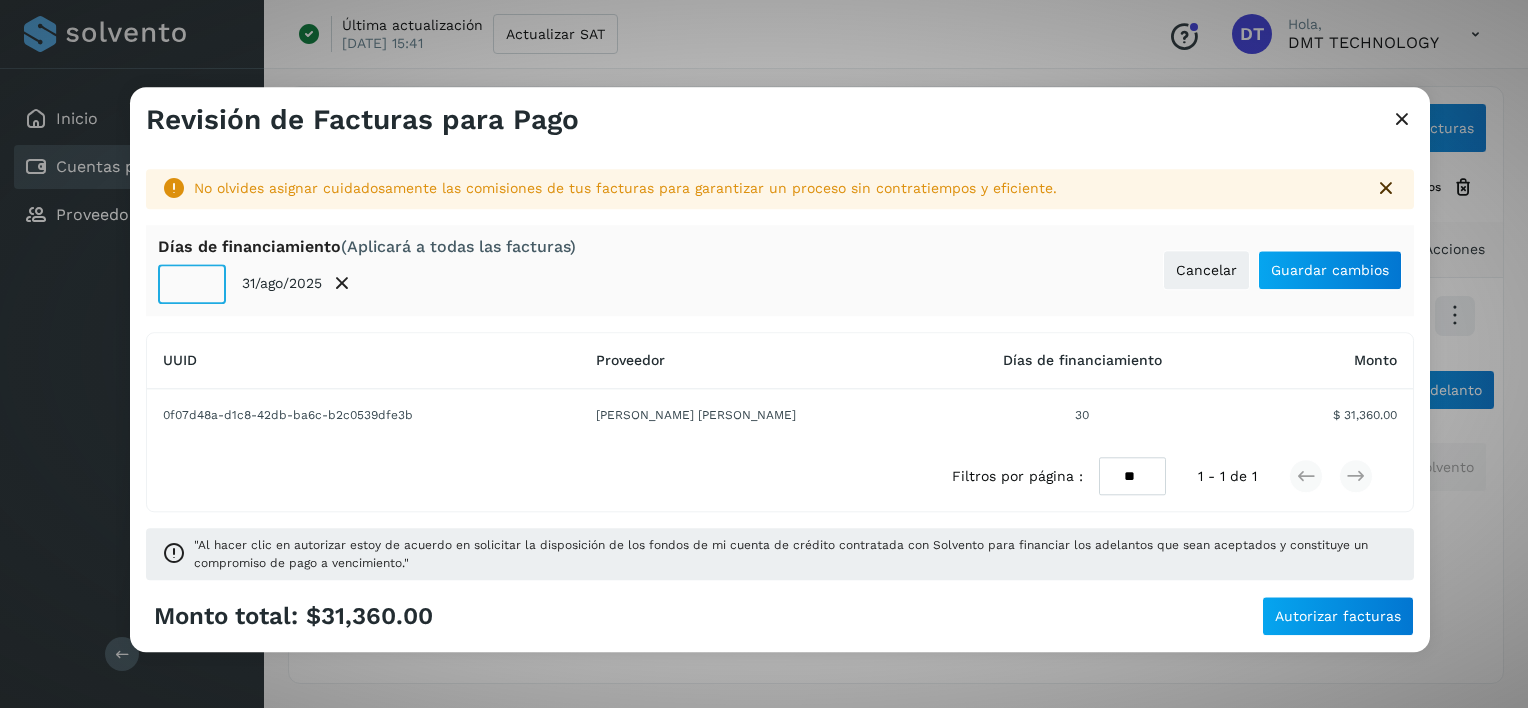 type on "**" 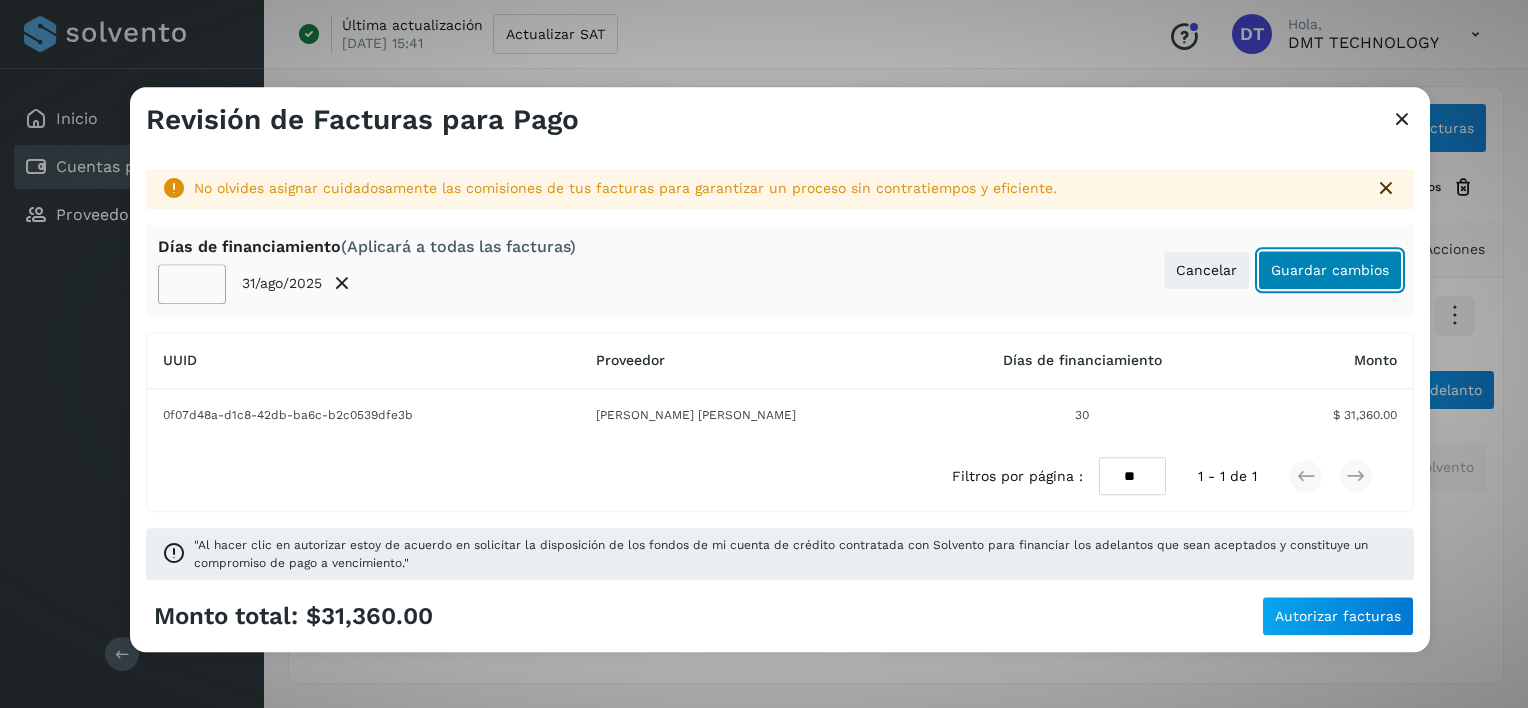 click on "Guardar cambios" 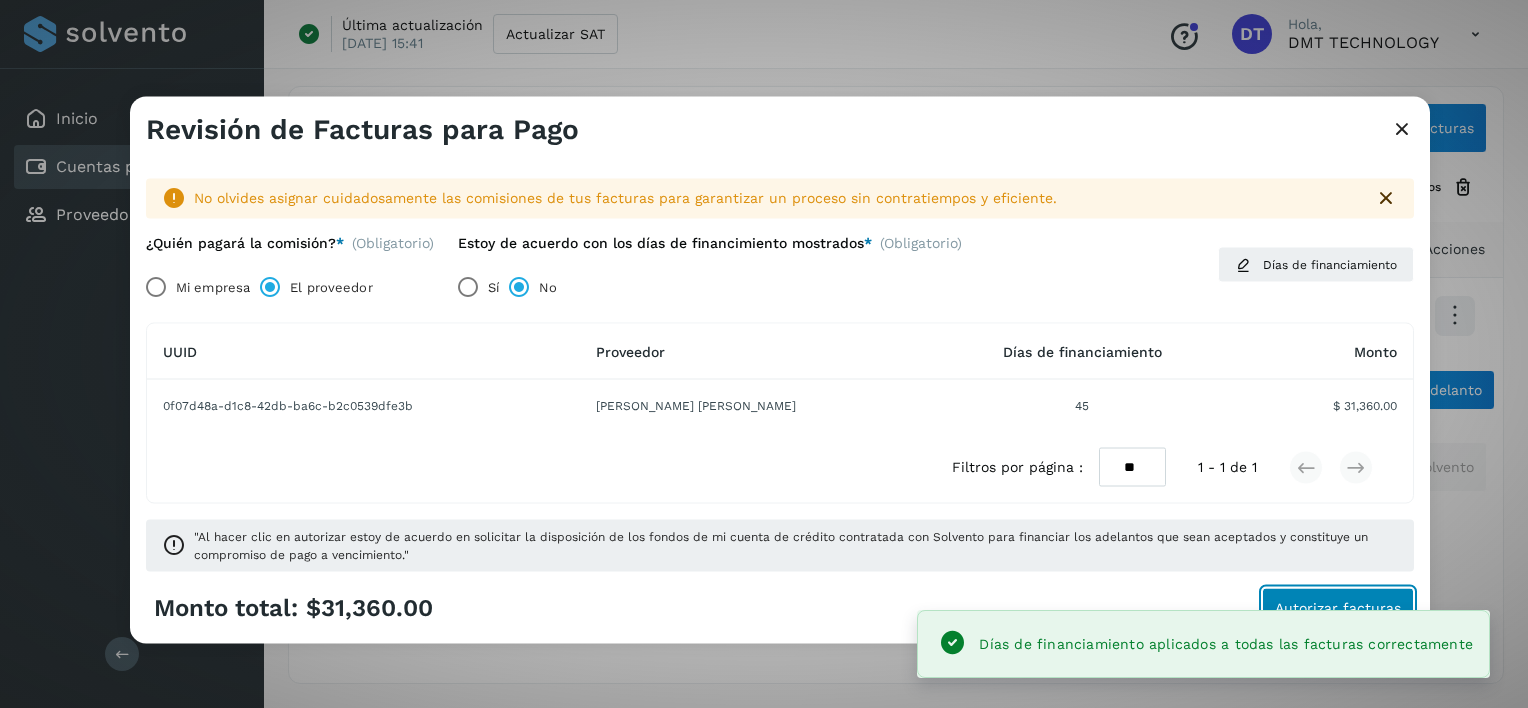 click on "Autorizar facturas" at bounding box center (1338, 607) 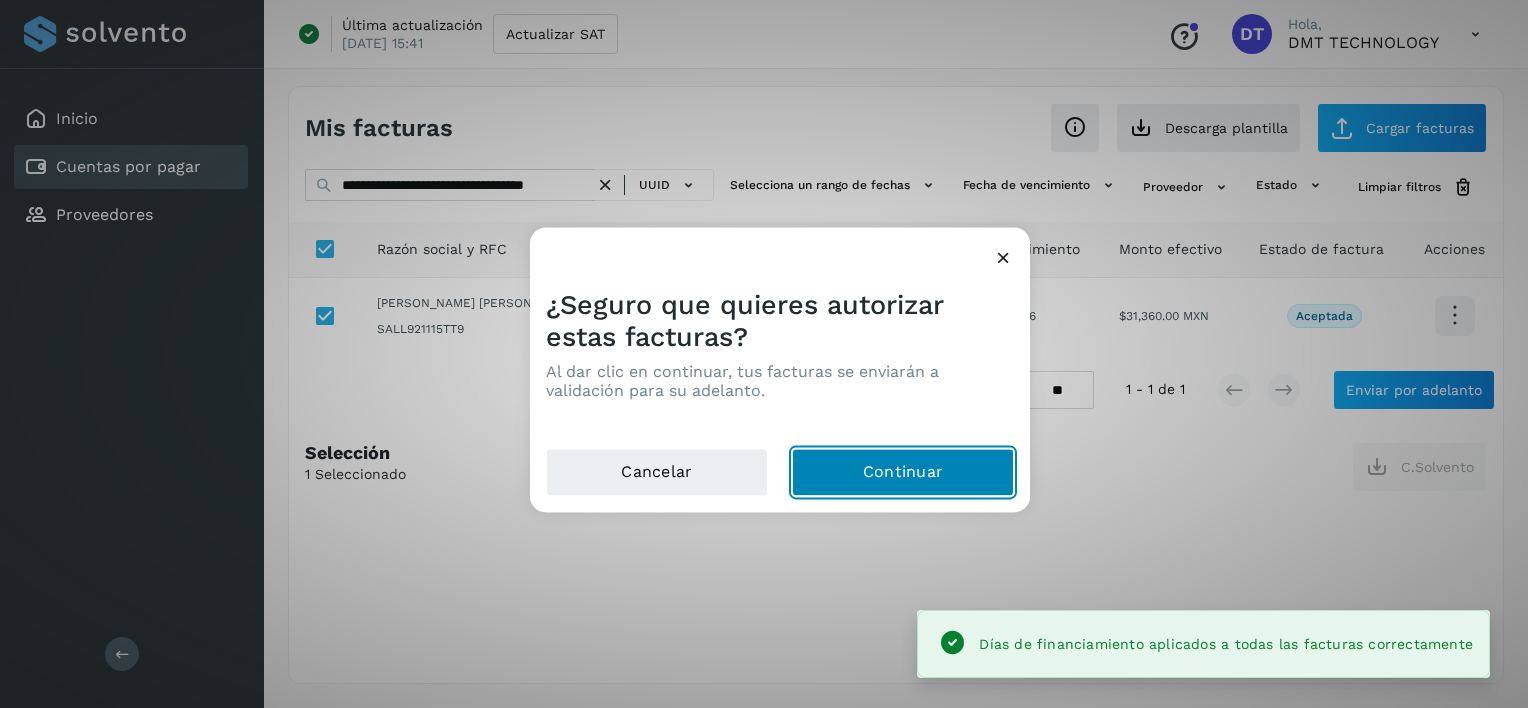 click on "Continuar" 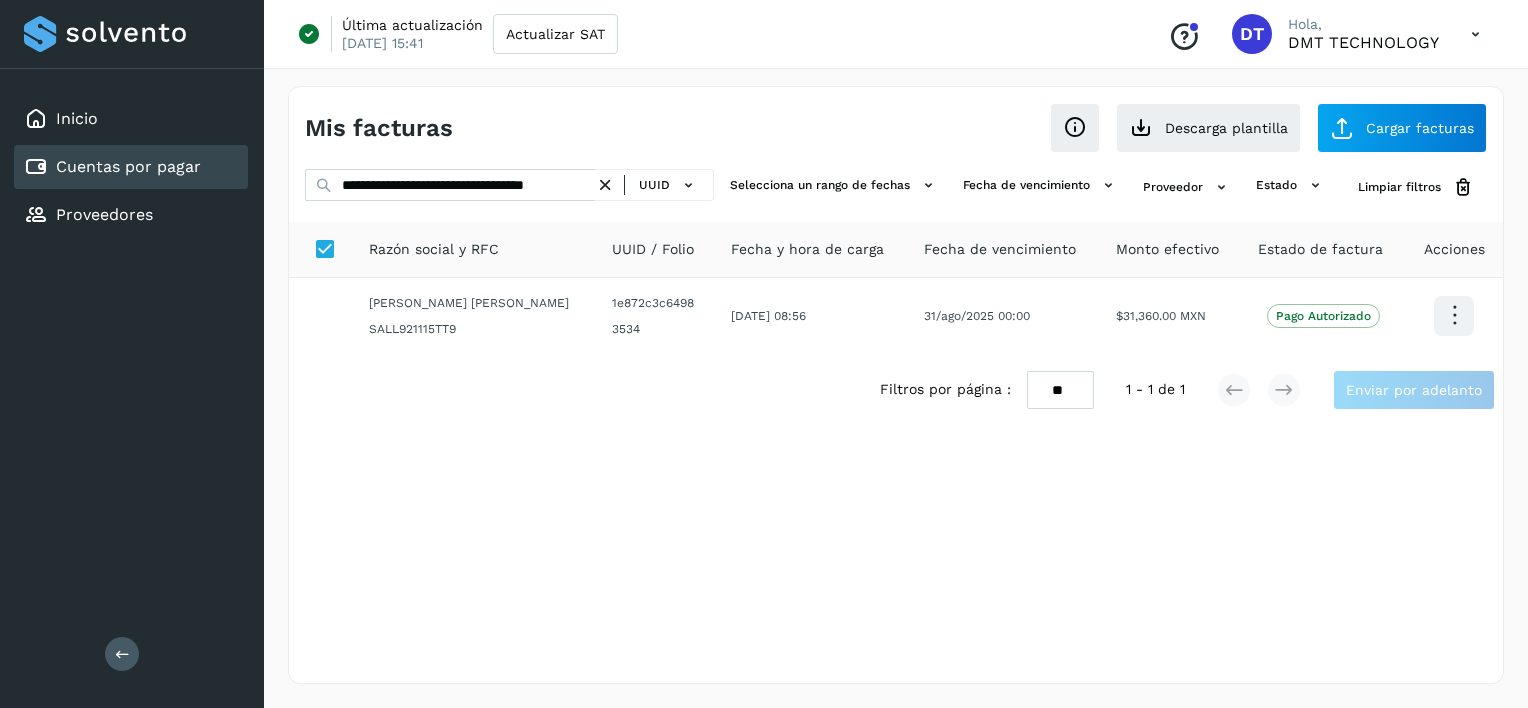 click at bounding box center (605, 185) 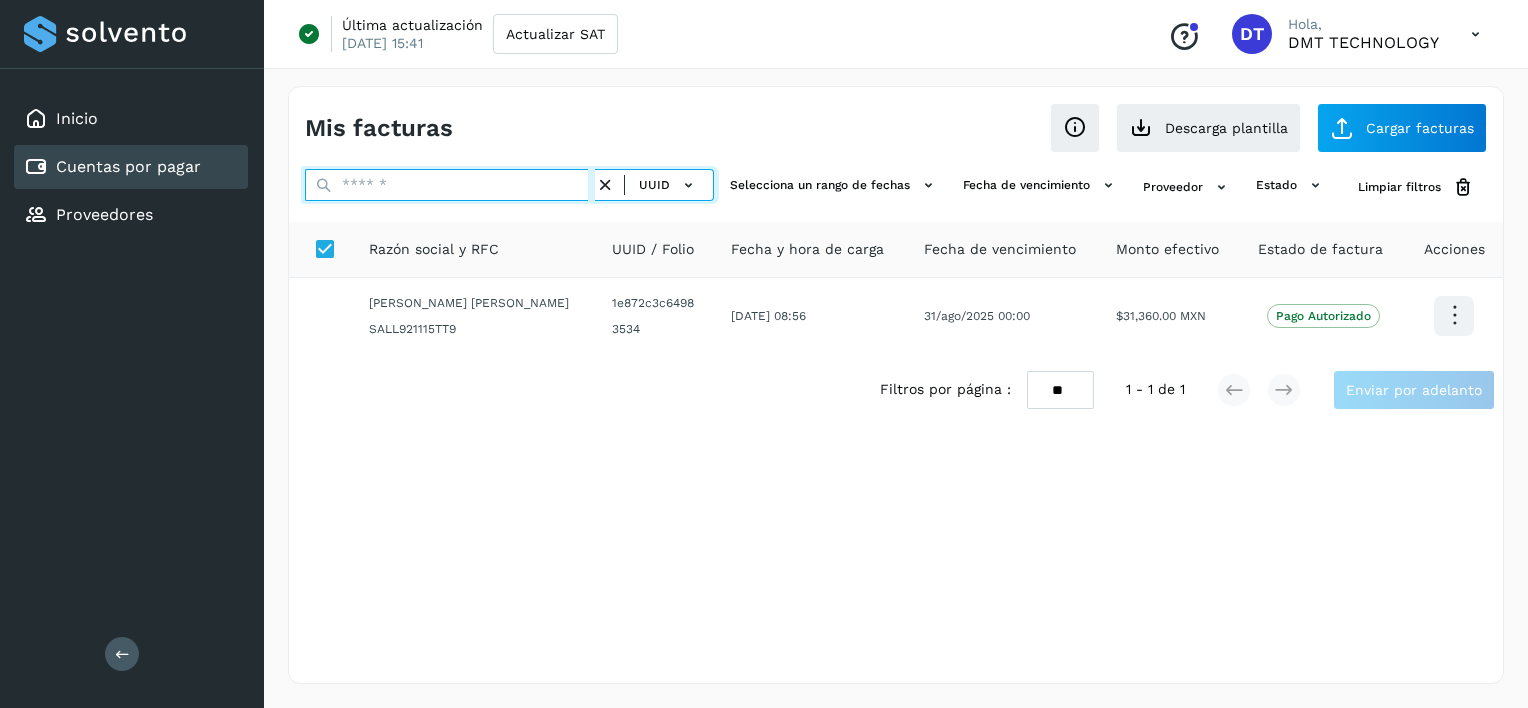 click at bounding box center (450, 185) 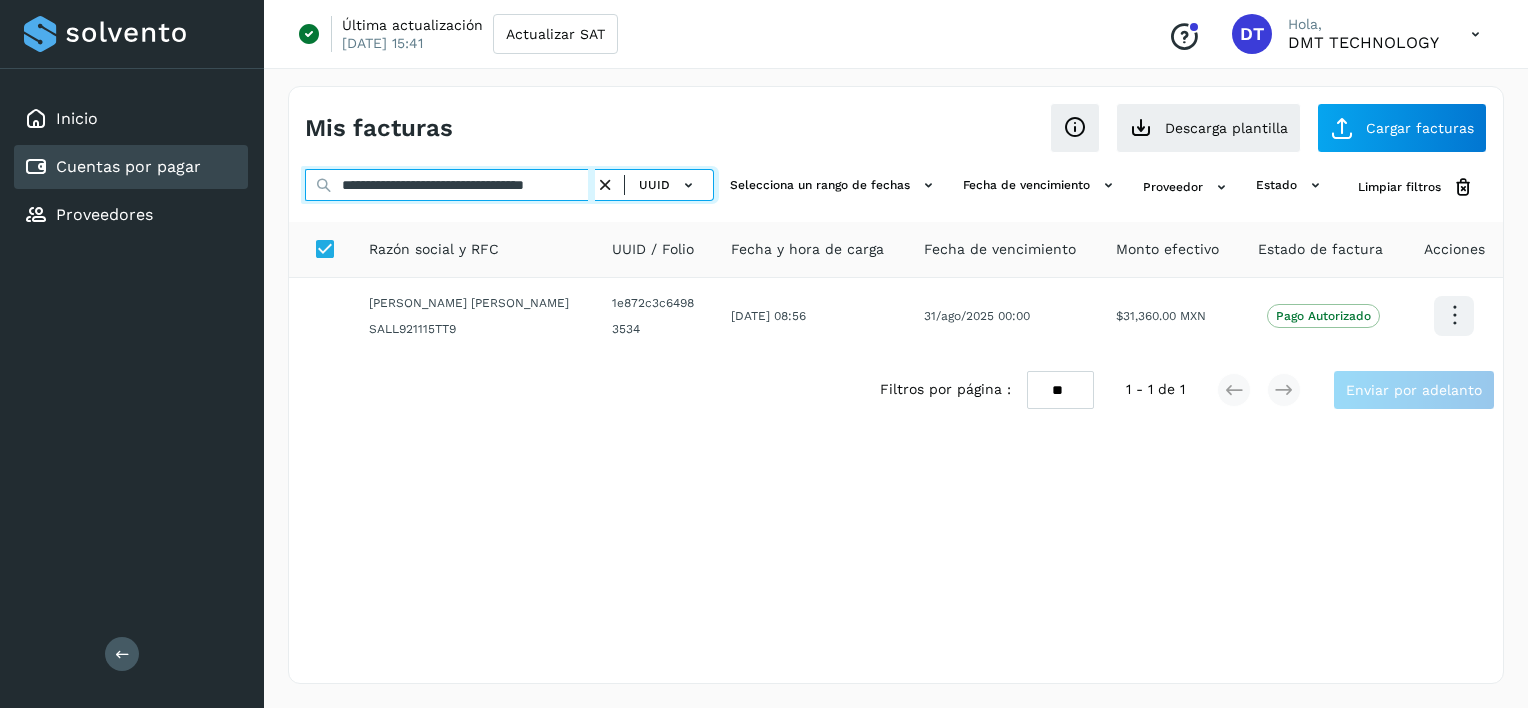 scroll, scrollTop: 0, scrollLeft: 36, axis: horizontal 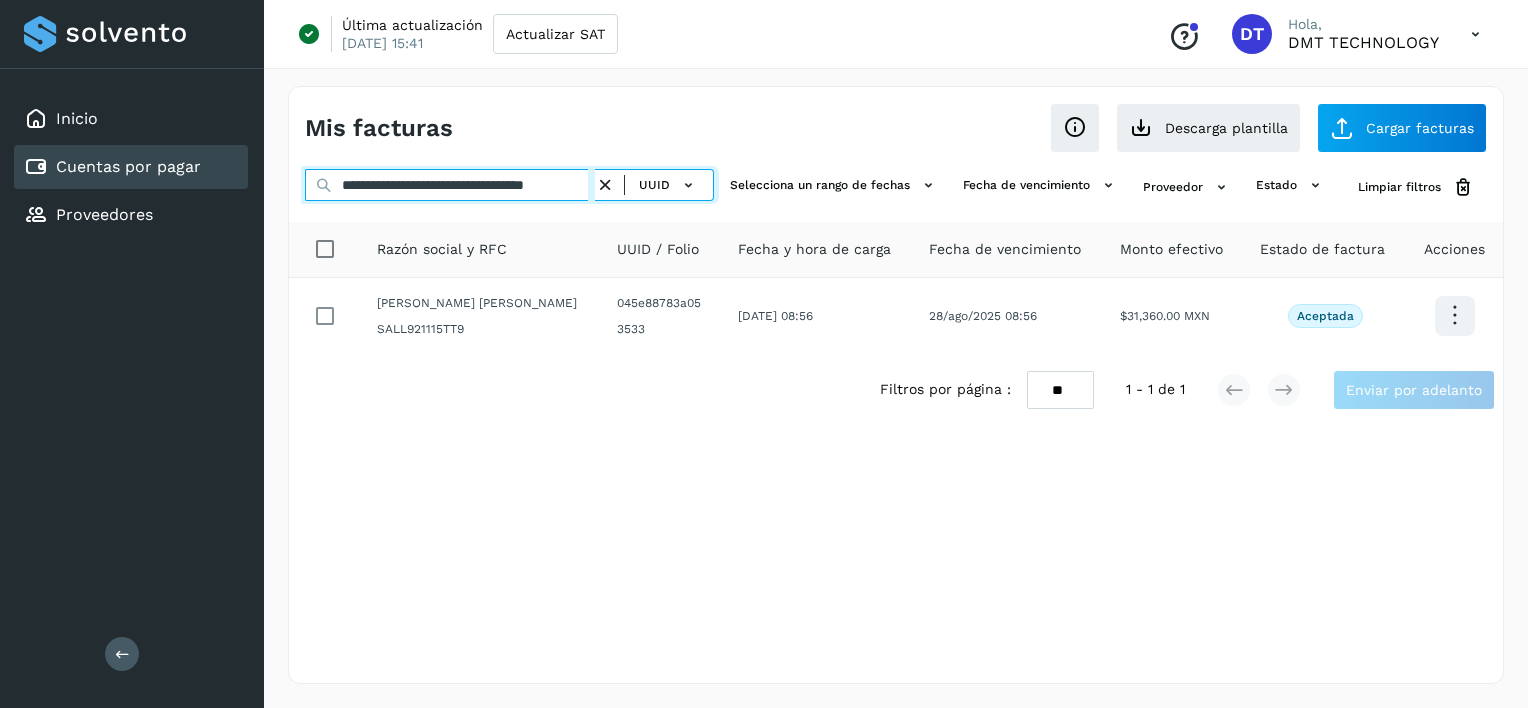 type on "**********" 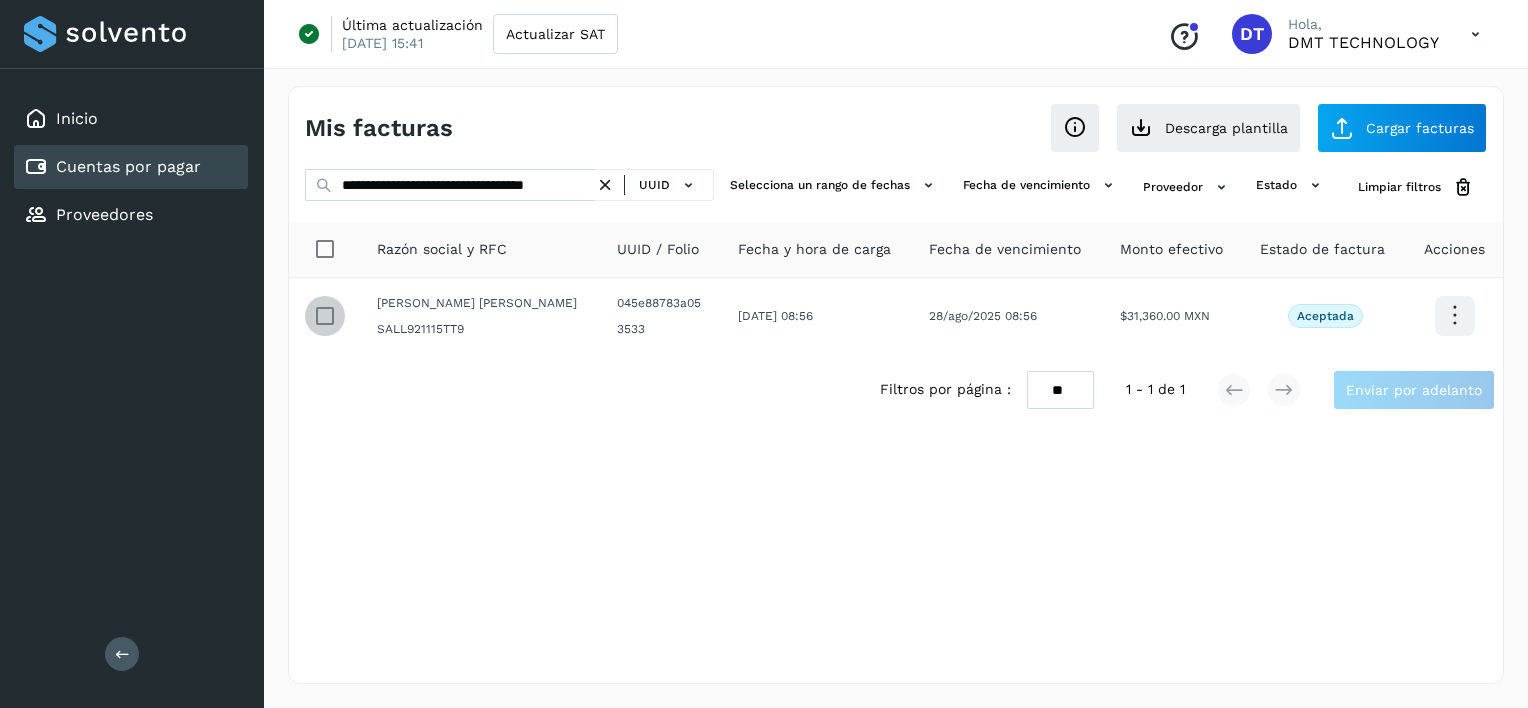 scroll, scrollTop: 0, scrollLeft: 0, axis: both 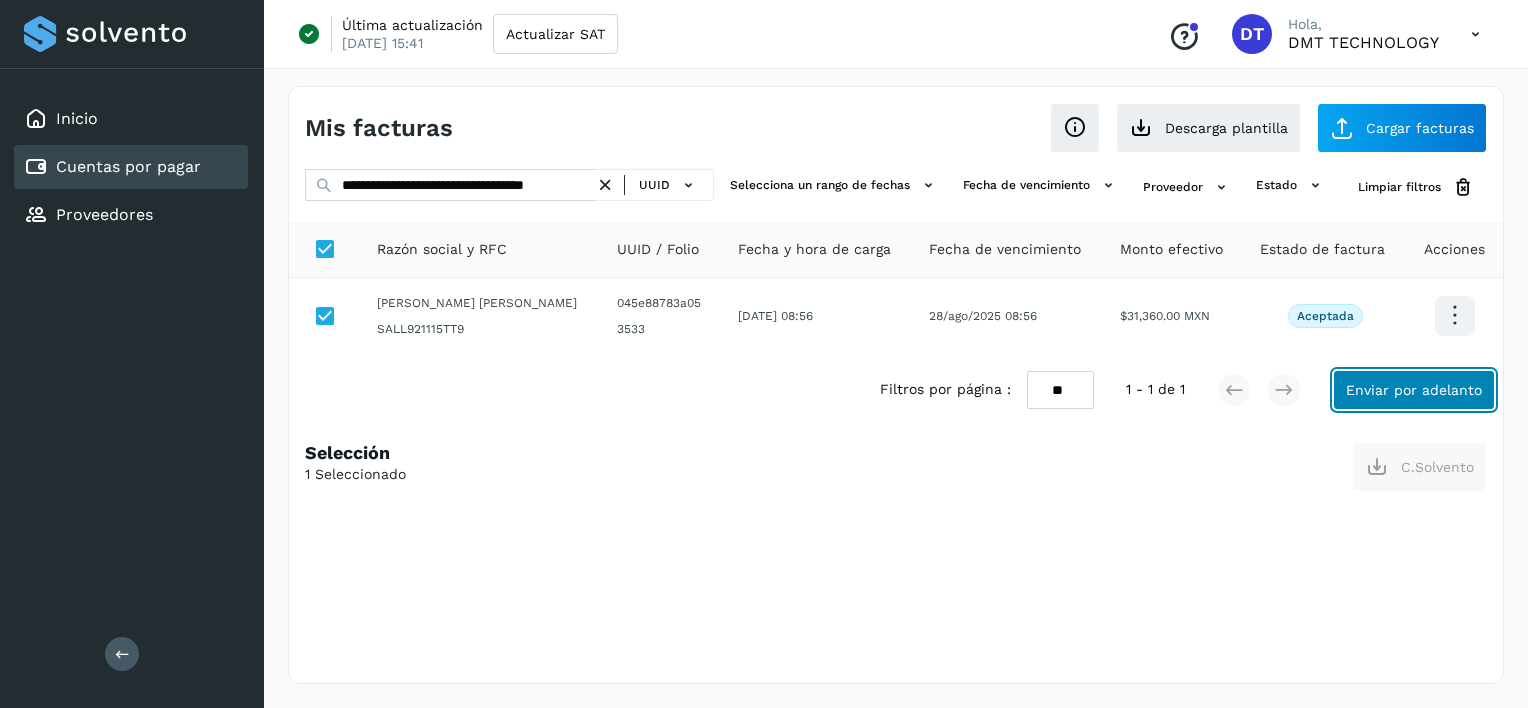 click on "Enviar por adelanto" 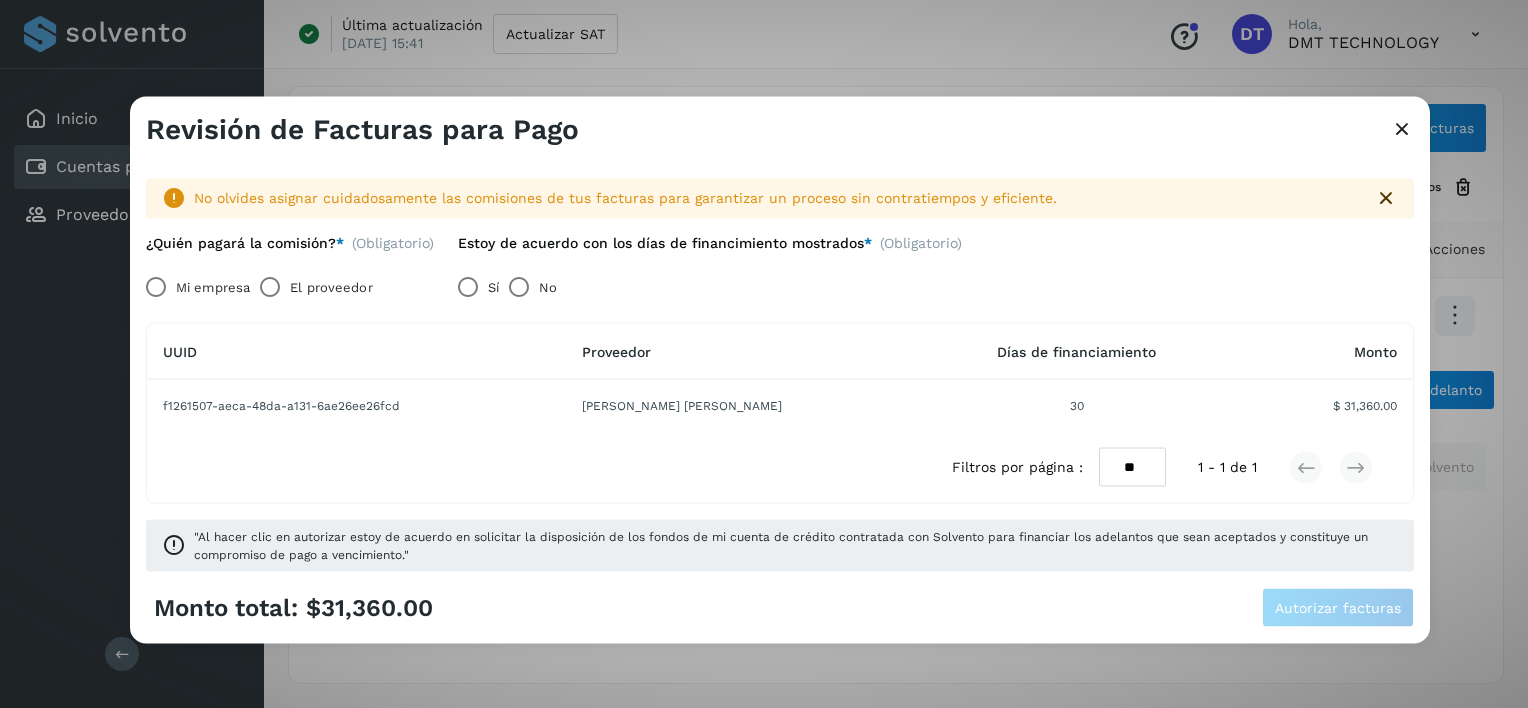 click on "El proveedor" at bounding box center (331, 287) 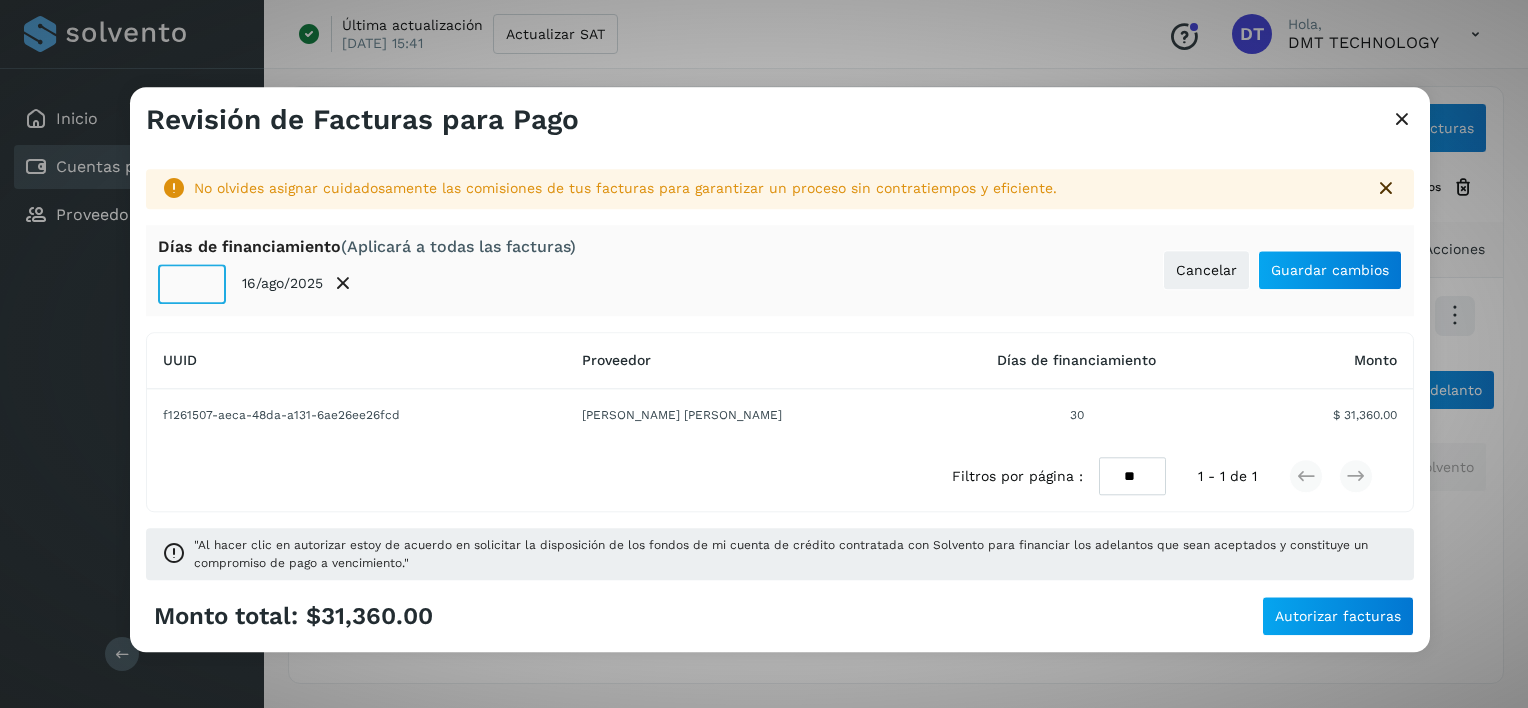 click on "**" 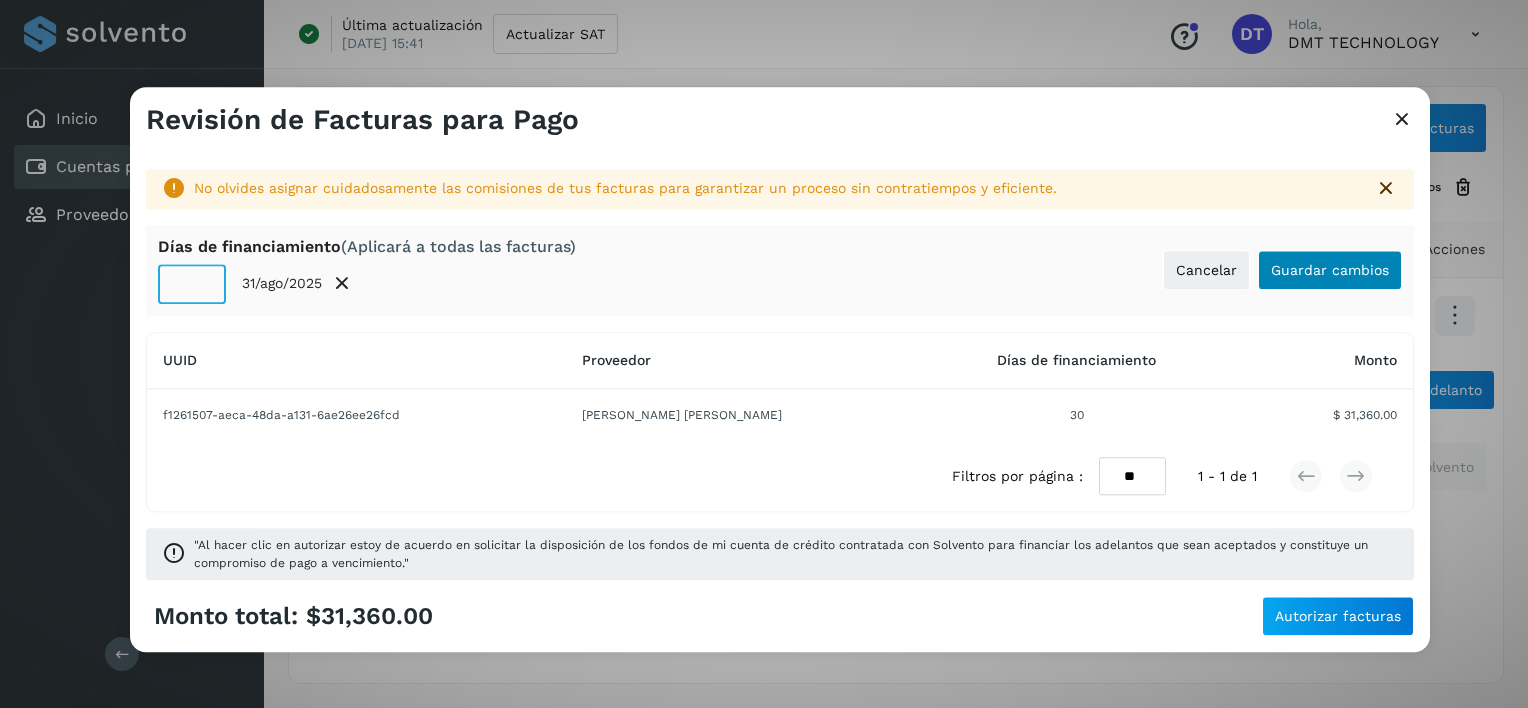 type on "**" 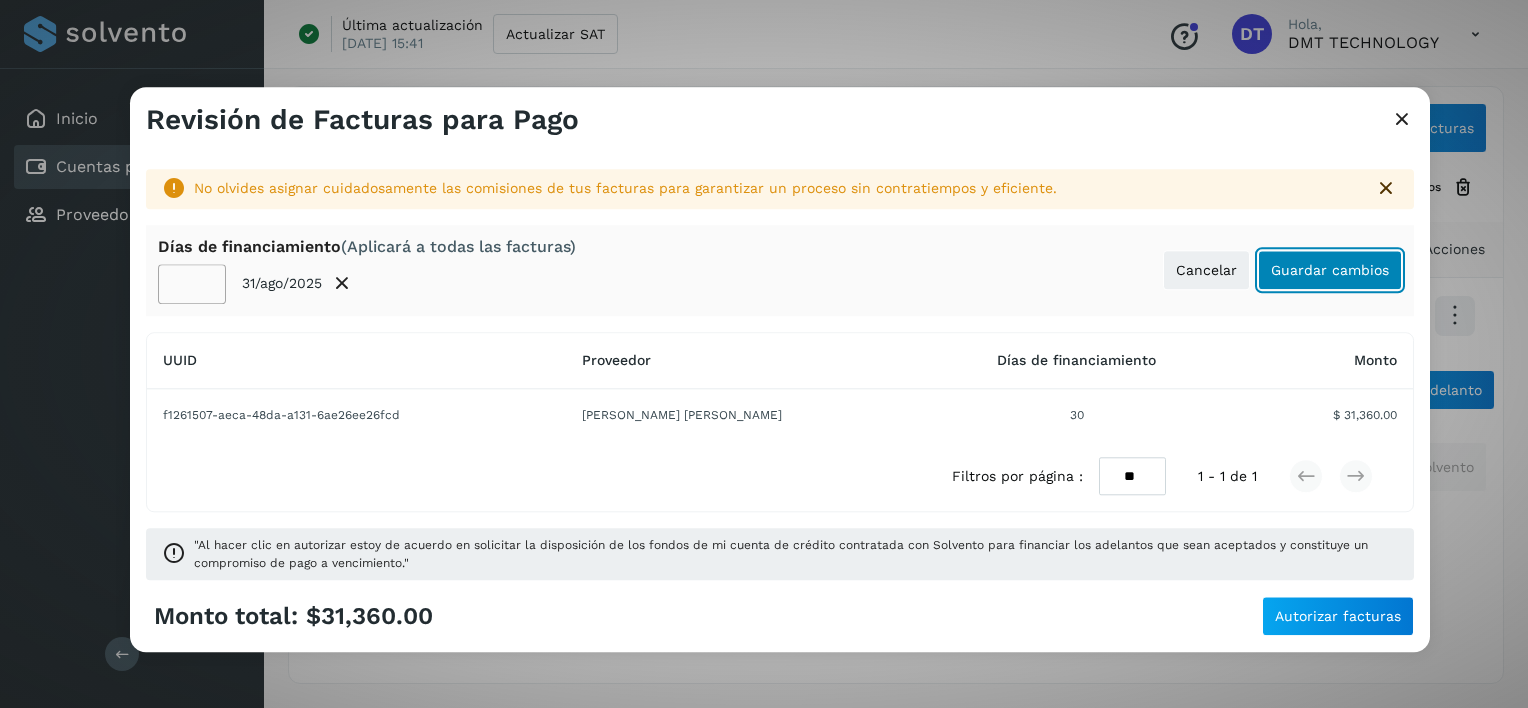click on "Guardar cambios" 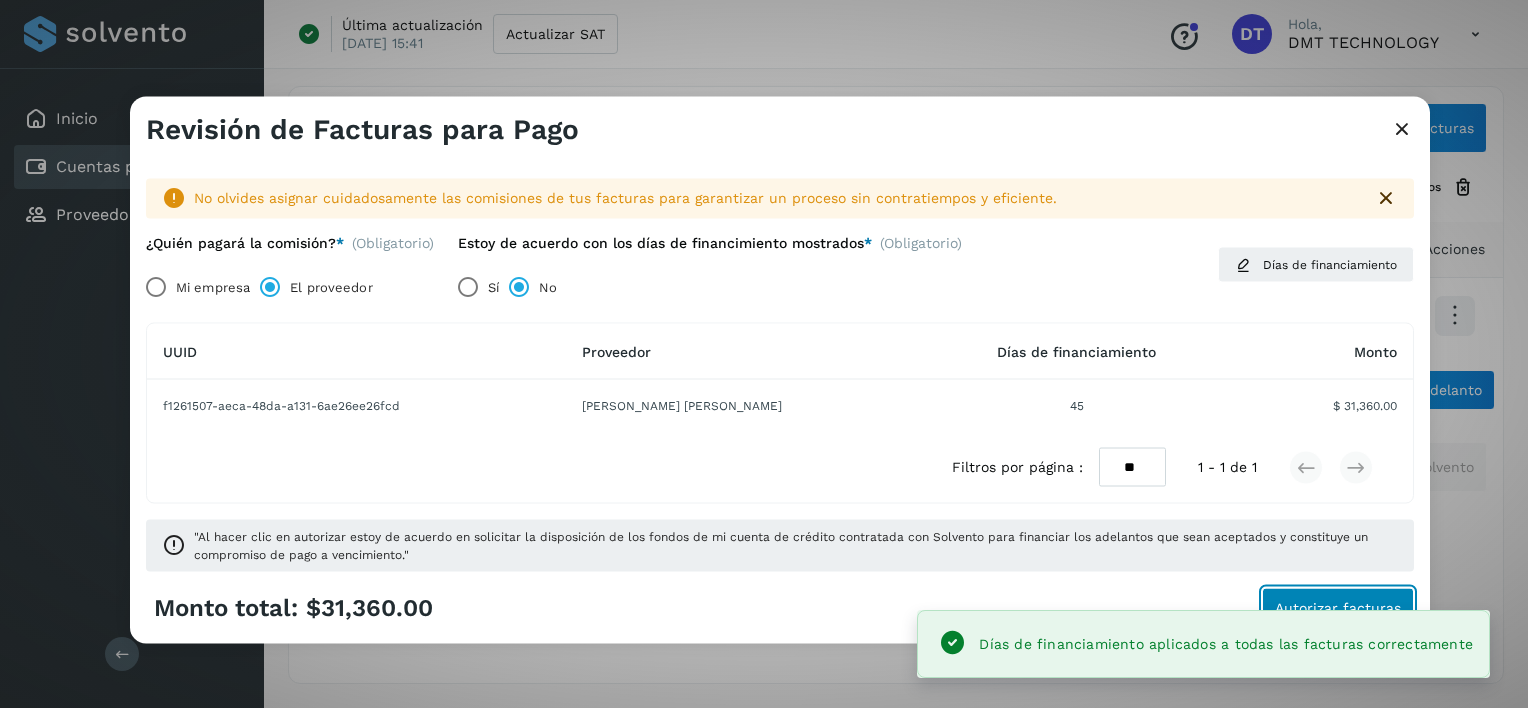 click on "Autorizar facturas" 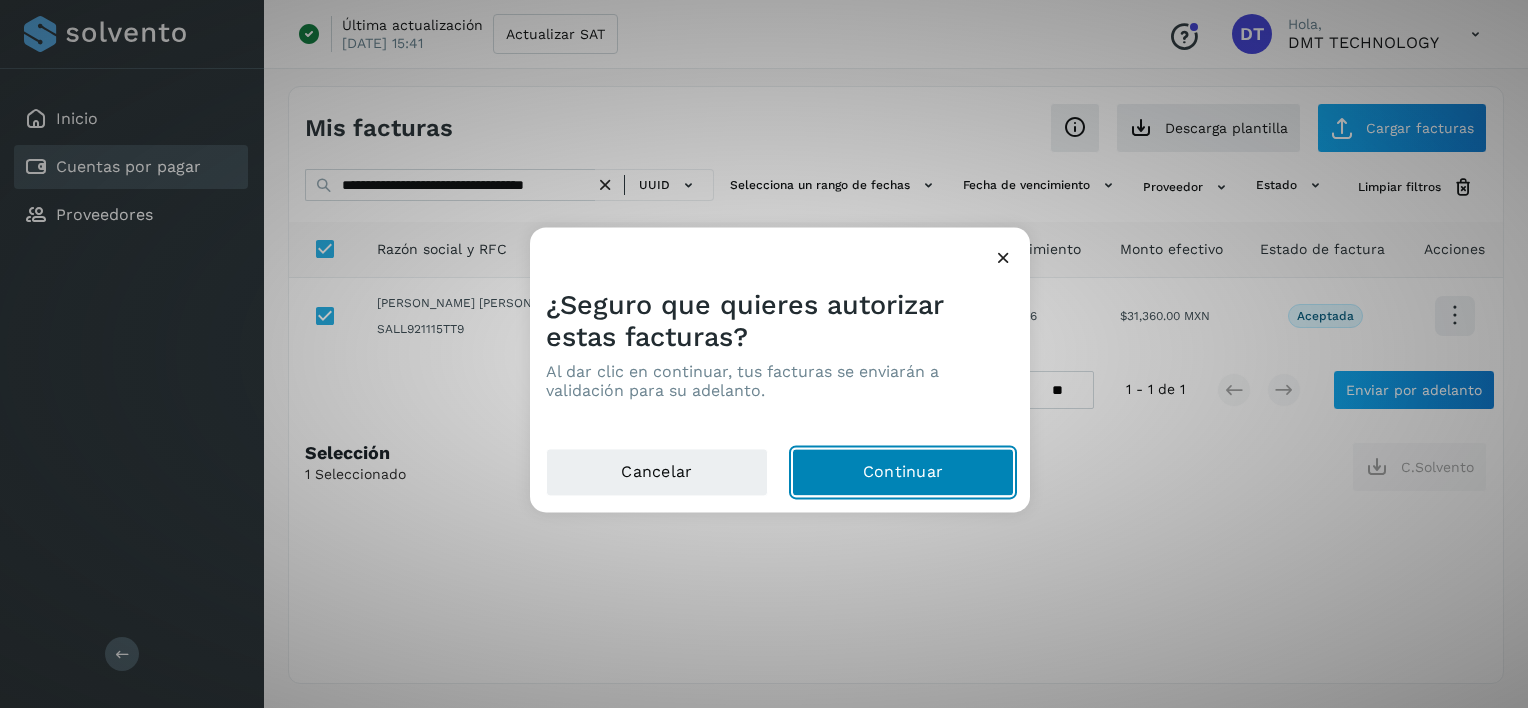 click on "Continuar" 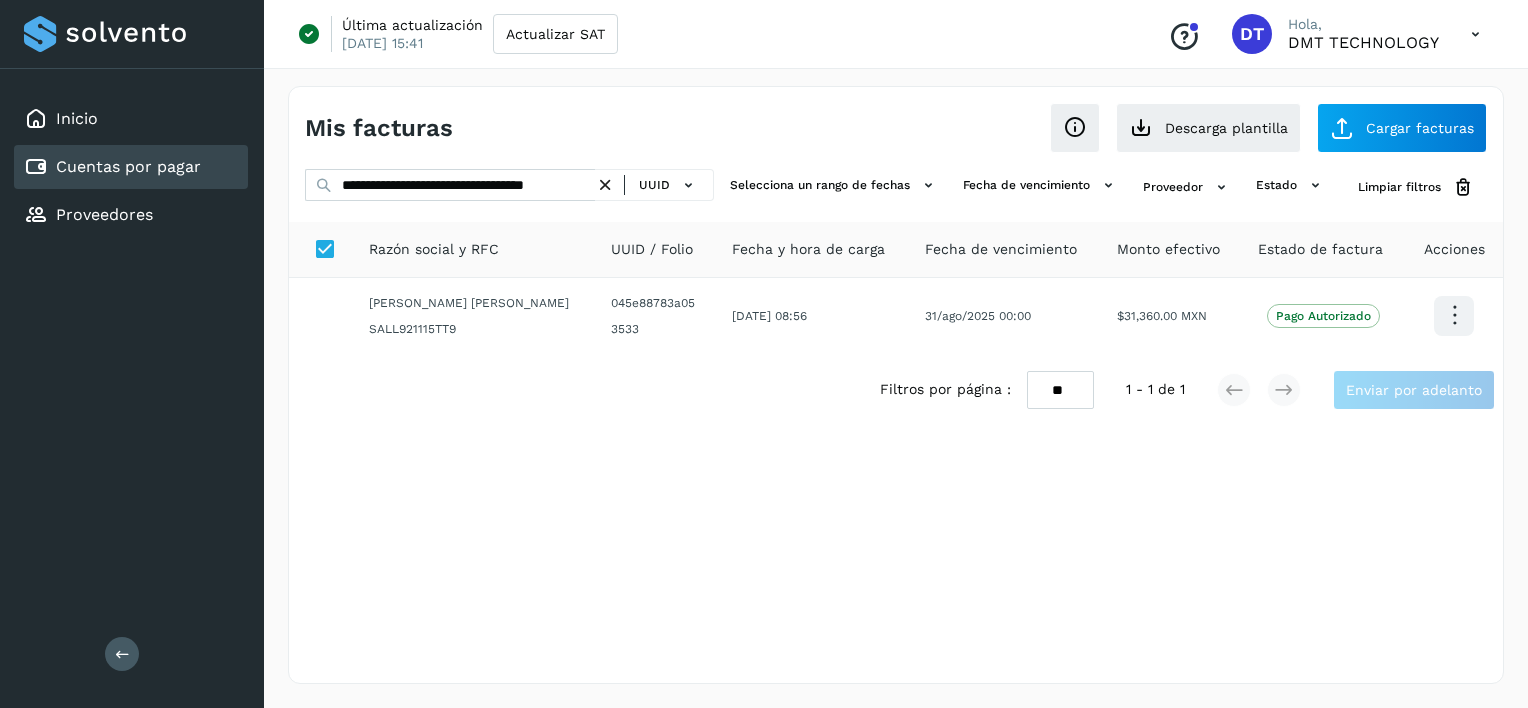 click at bounding box center (605, 185) 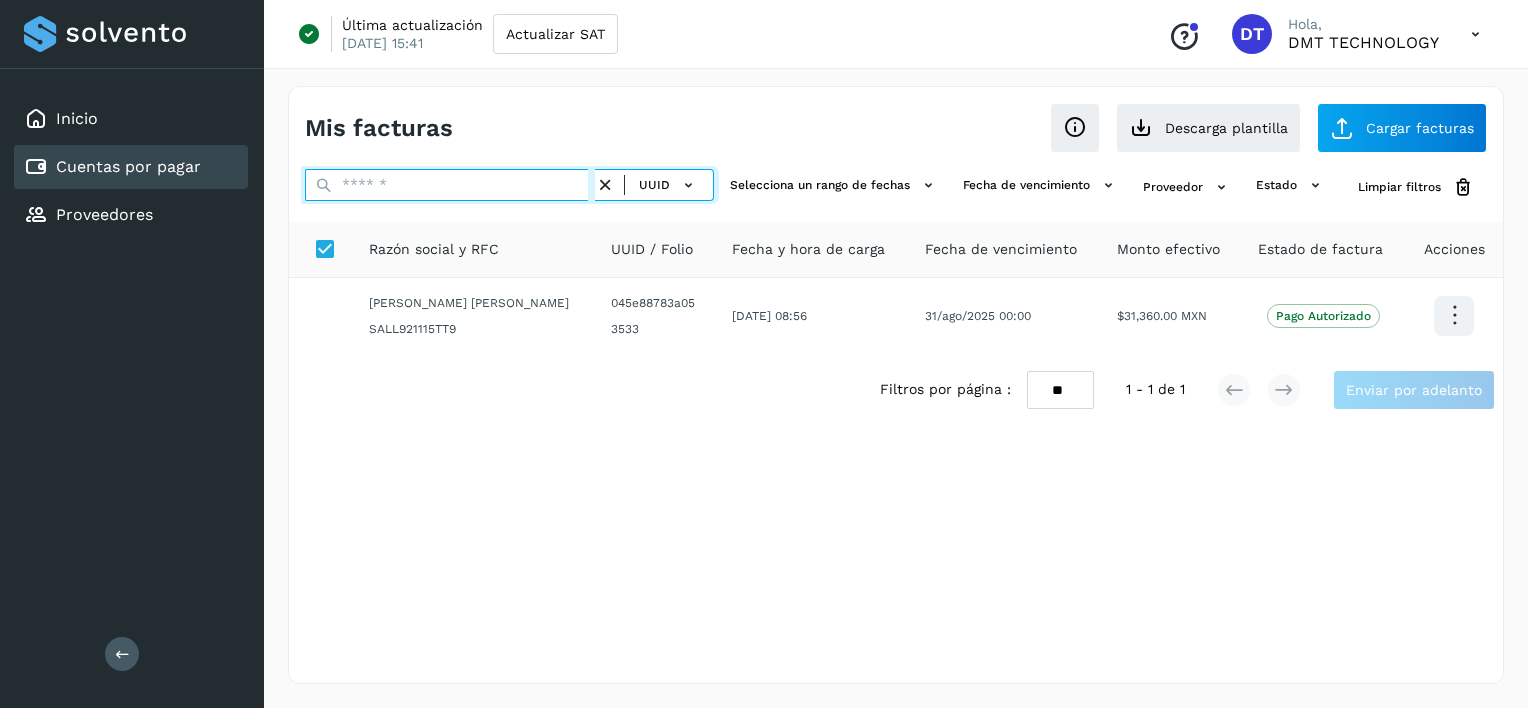 click at bounding box center [450, 185] 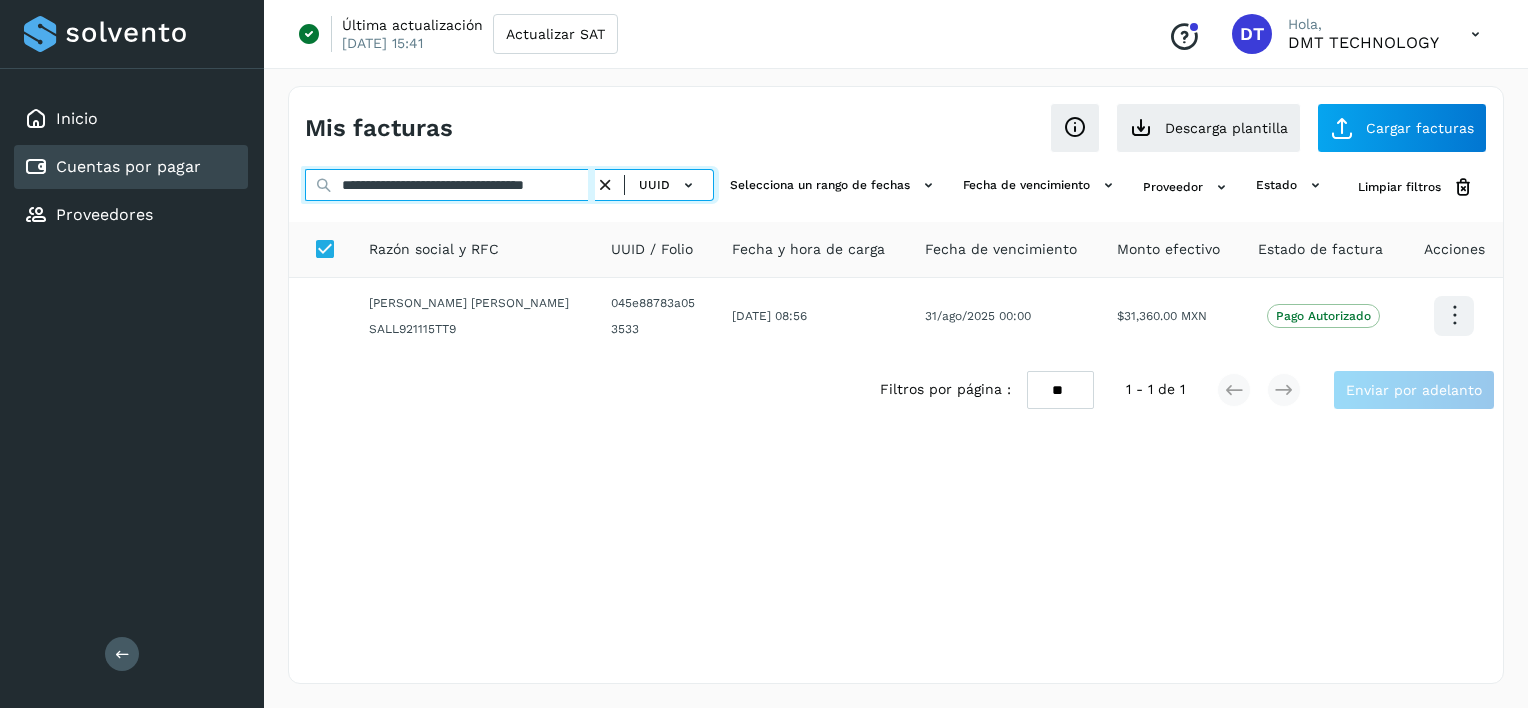 scroll, scrollTop: 0, scrollLeft: 37, axis: horizontal 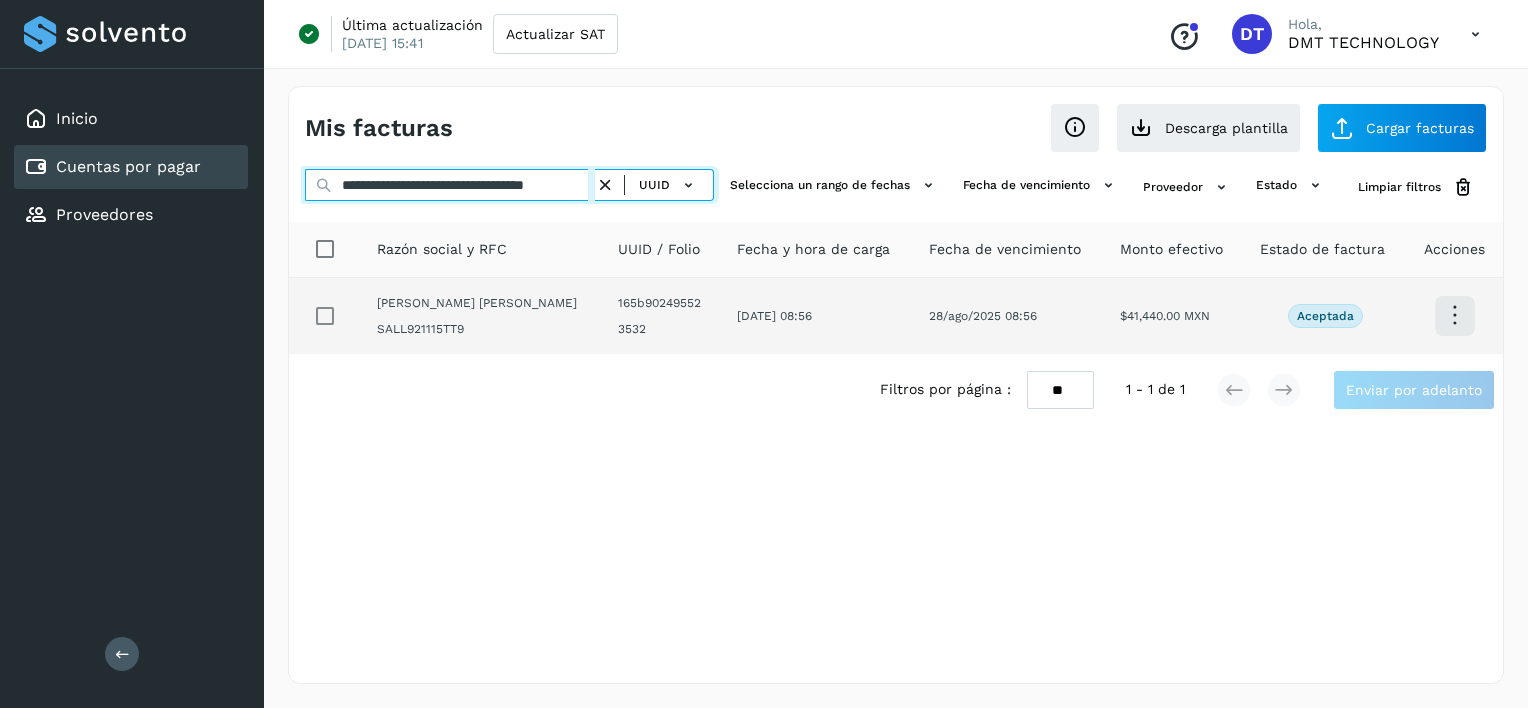 type on "**********" 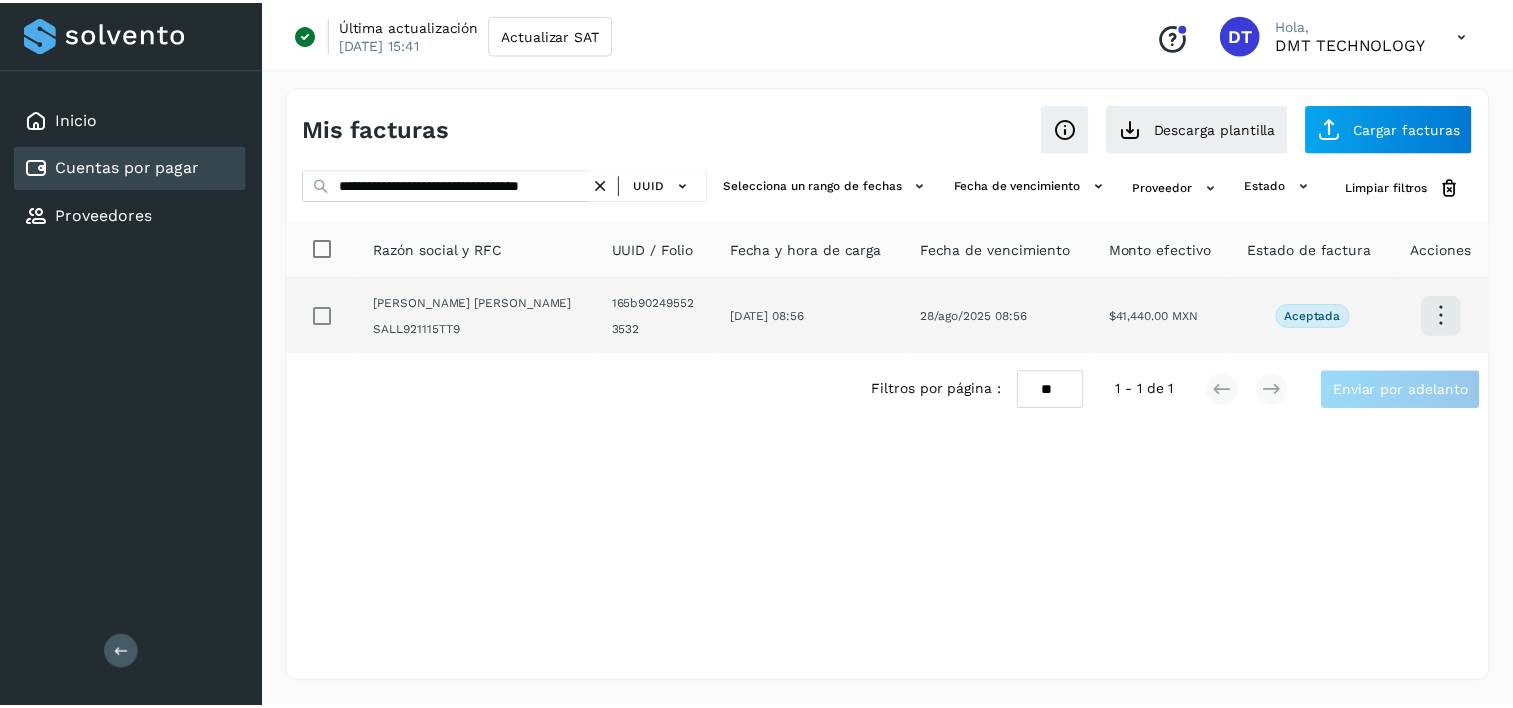 scroll, scrollTop: 0, scrollLeft: 0, axis: both 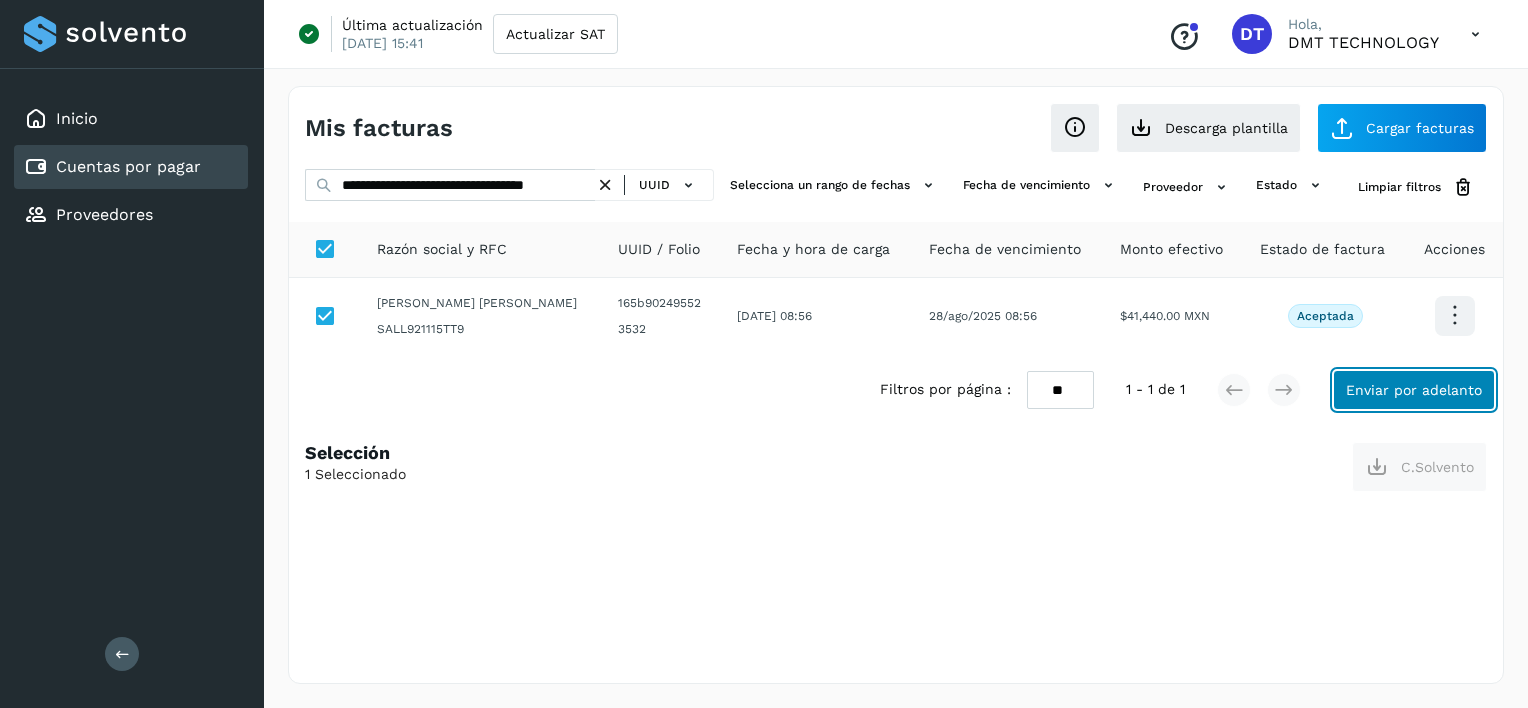 click on "Enviar por adelanto" 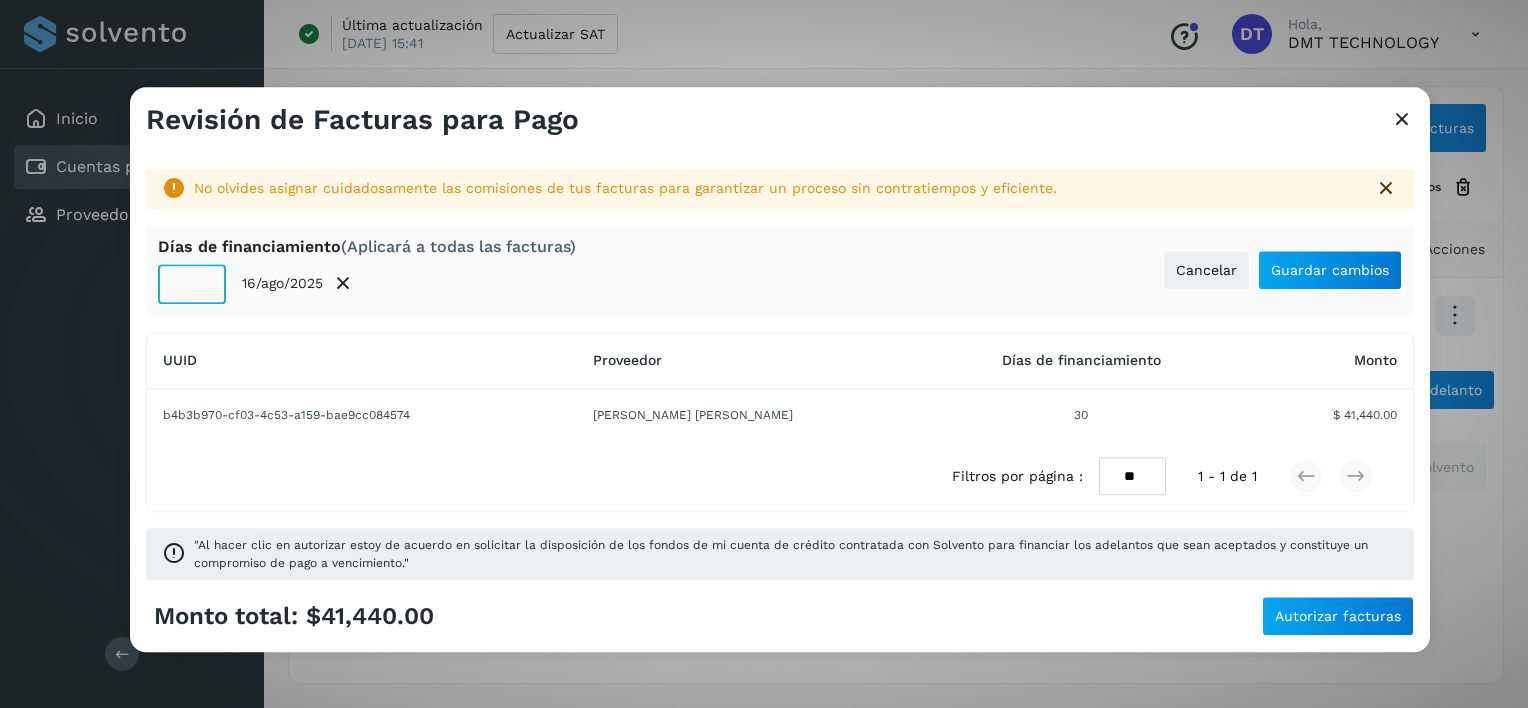 click on "**" 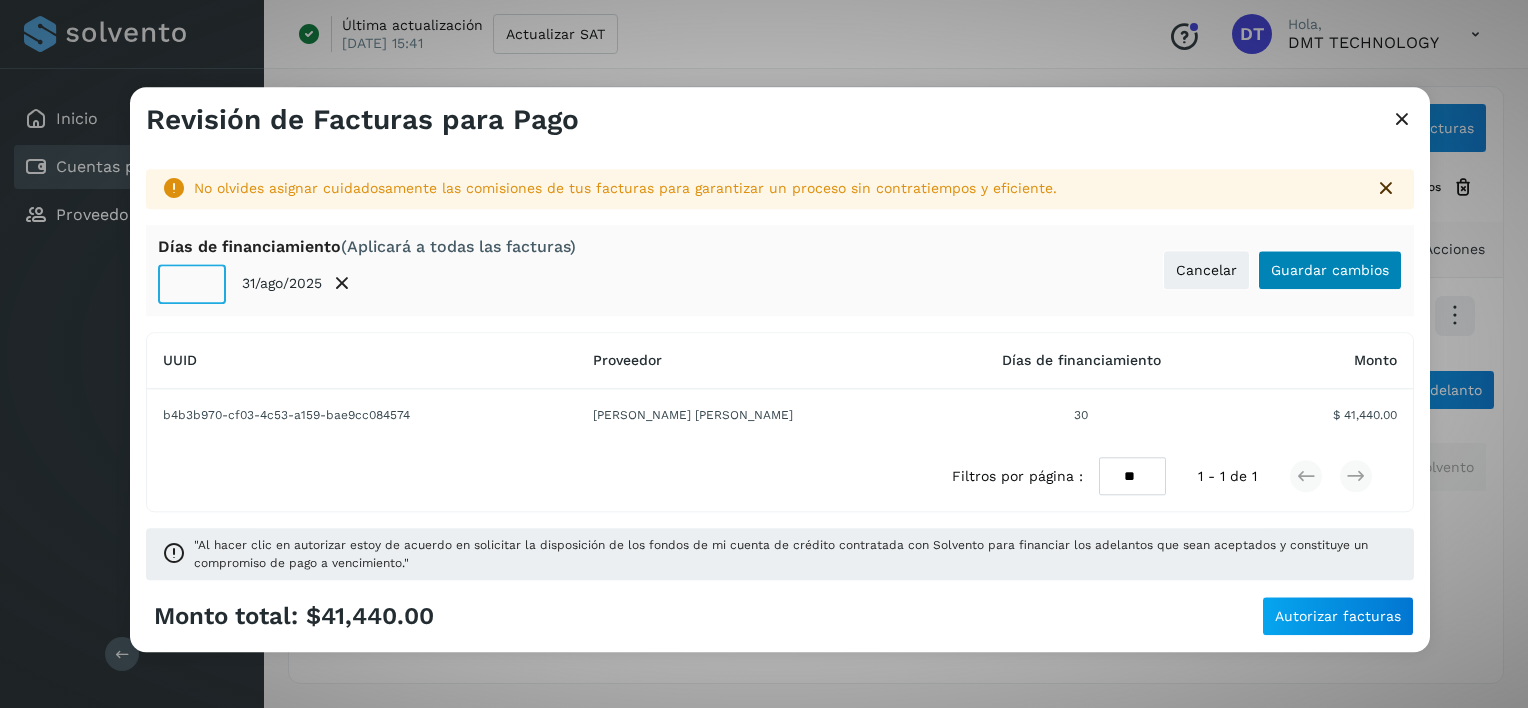 type on "**" 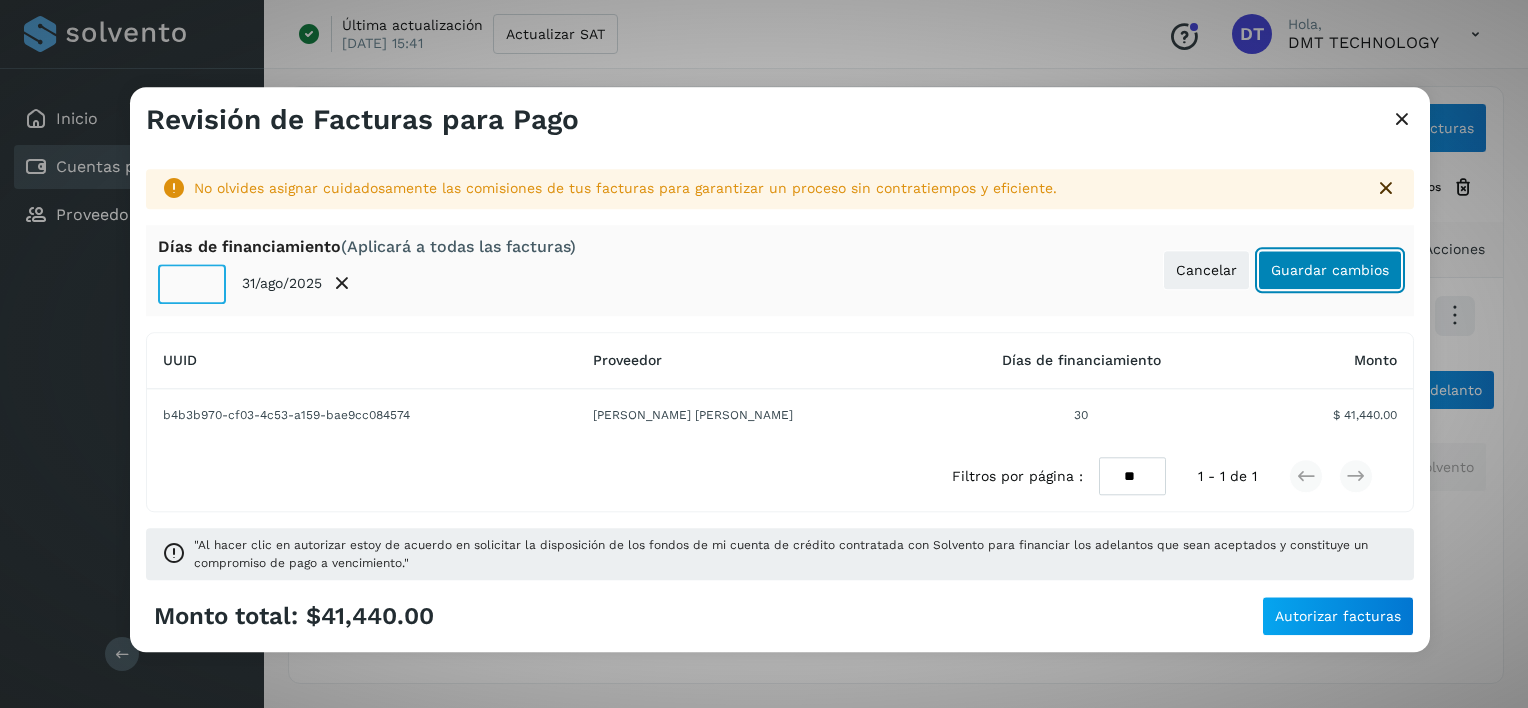 click on "Guardar cambios" 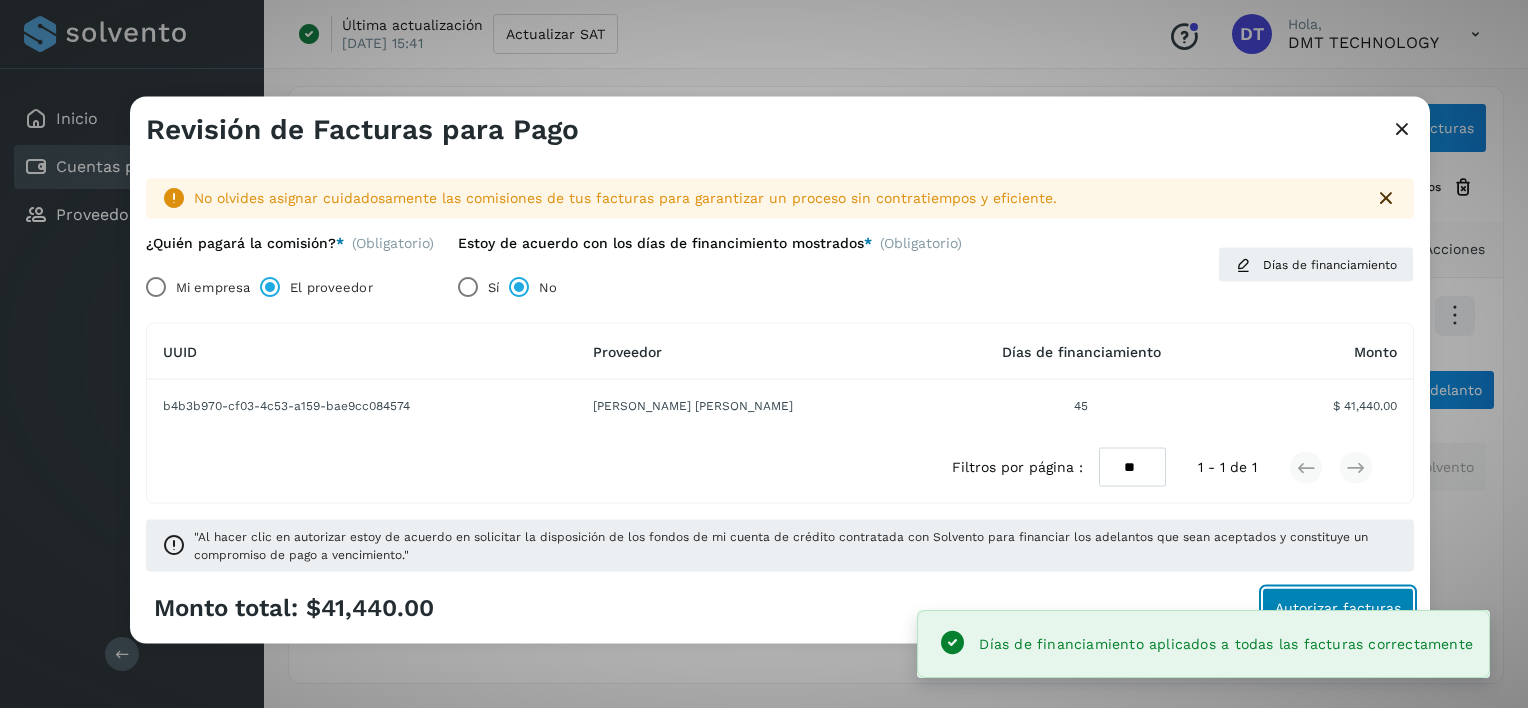 click on "Autorizar facturas" 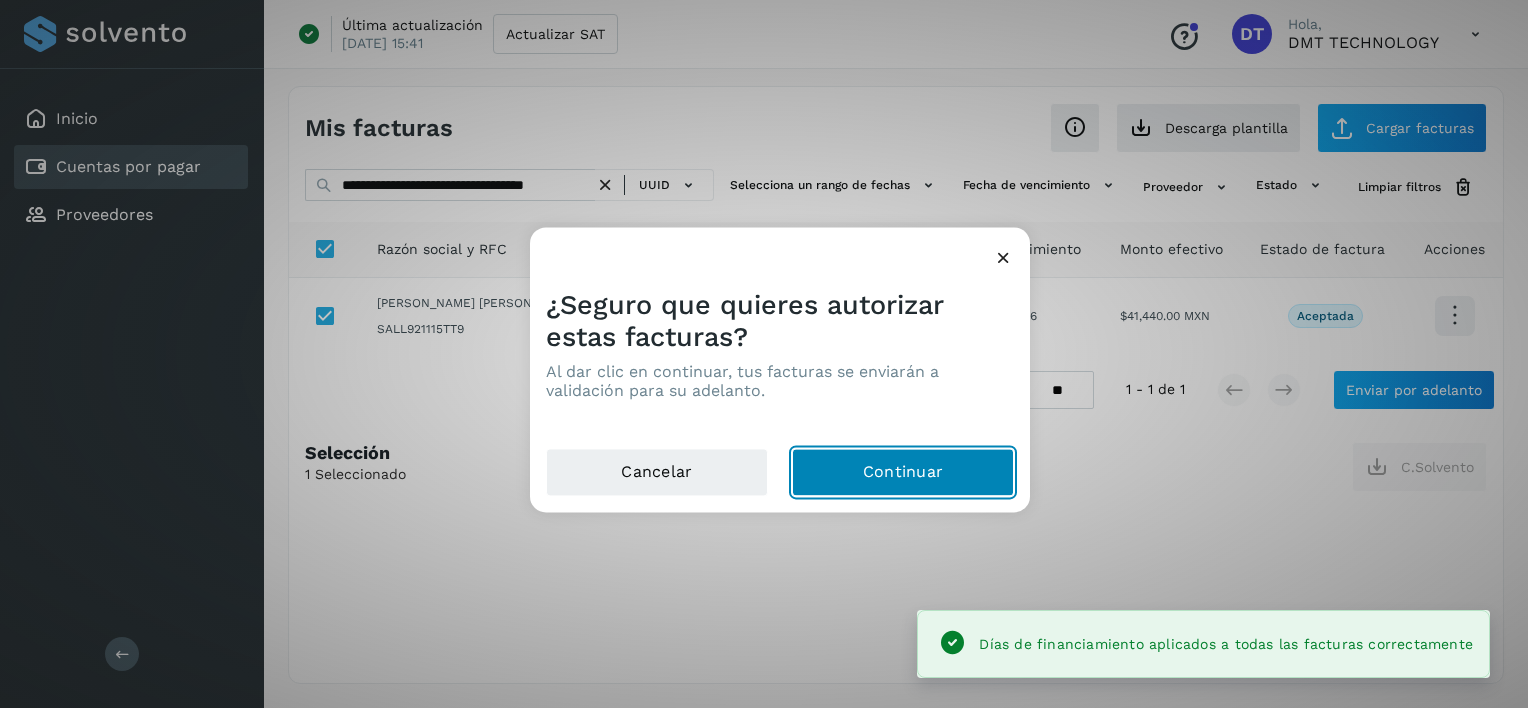 click on "Continuar" 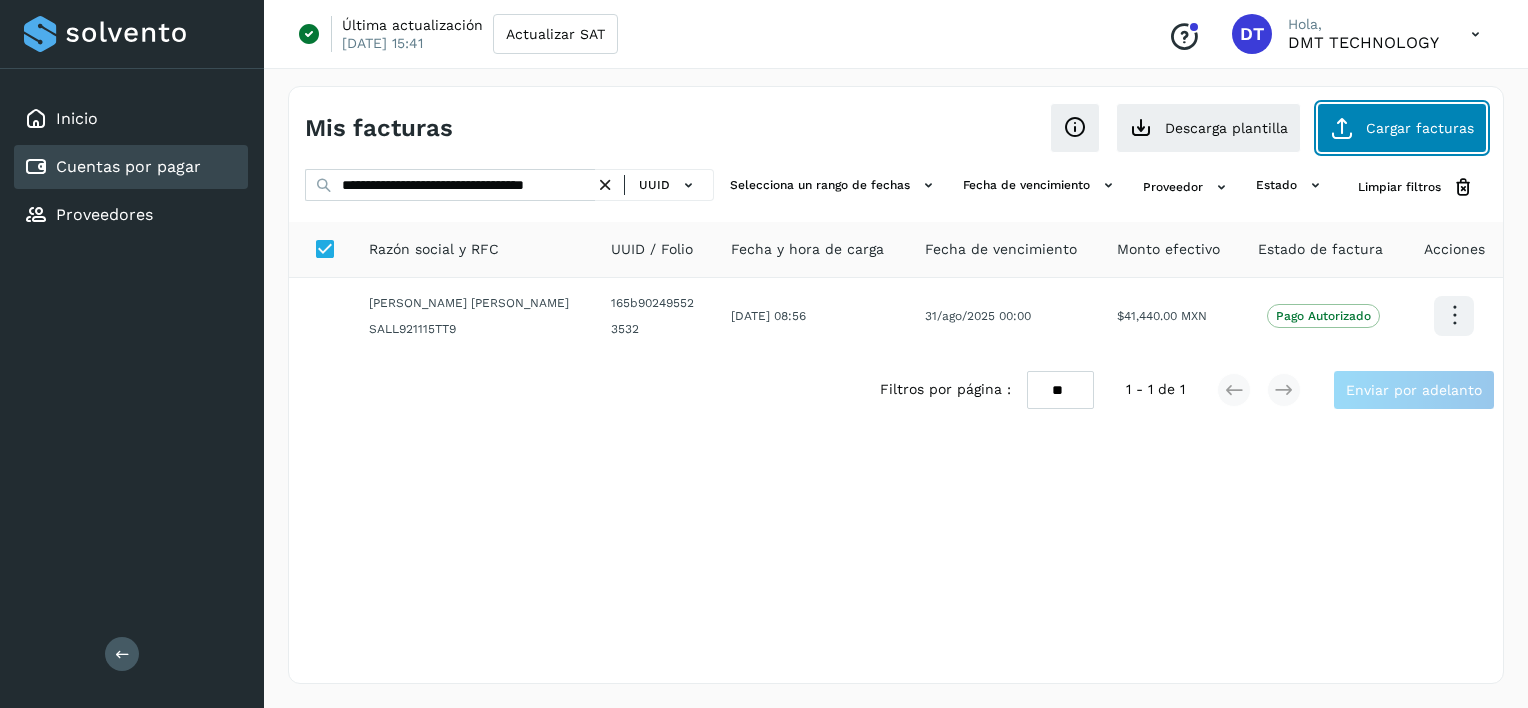 click on "Cargar facturas" 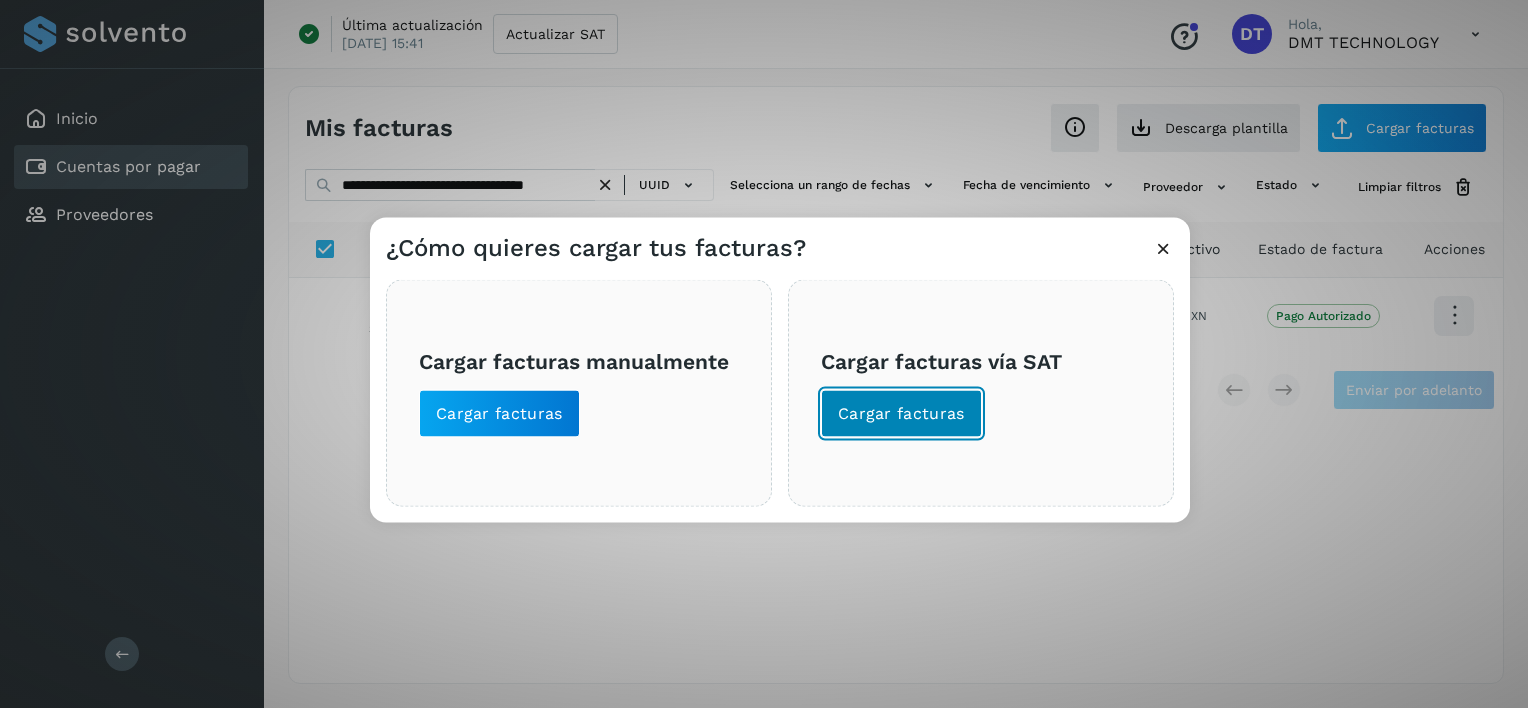click on "Cargar facturas" 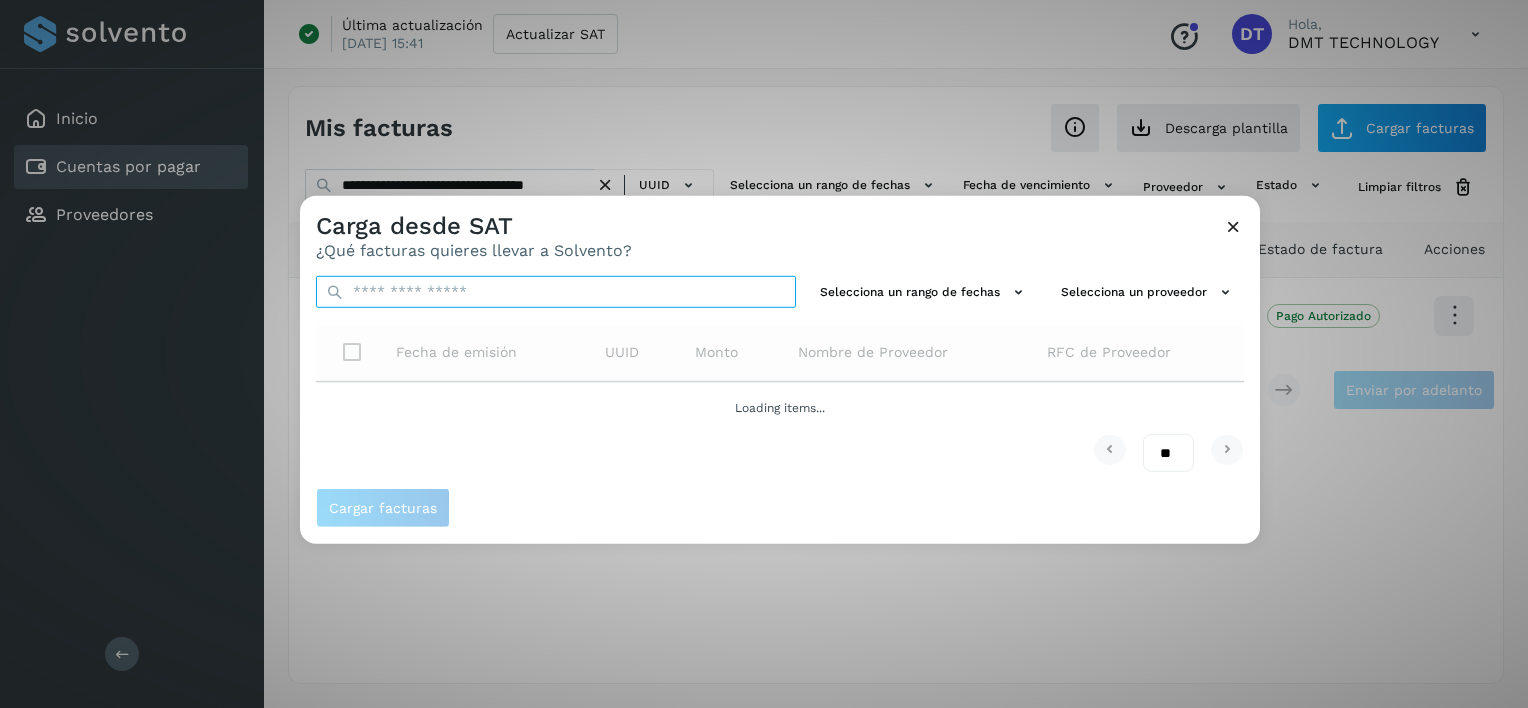 click at bounding box center [556, 292] 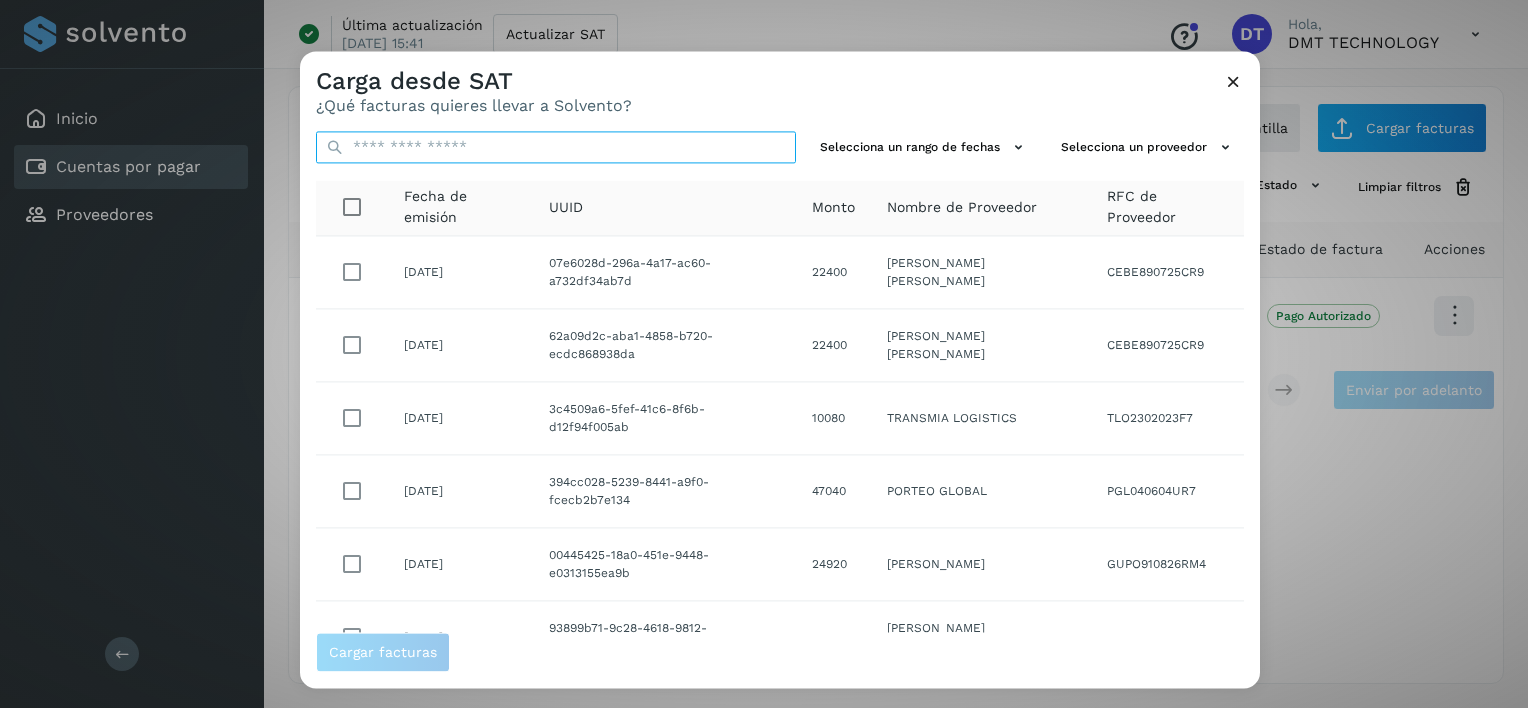 click at bounding box center [556, 147] 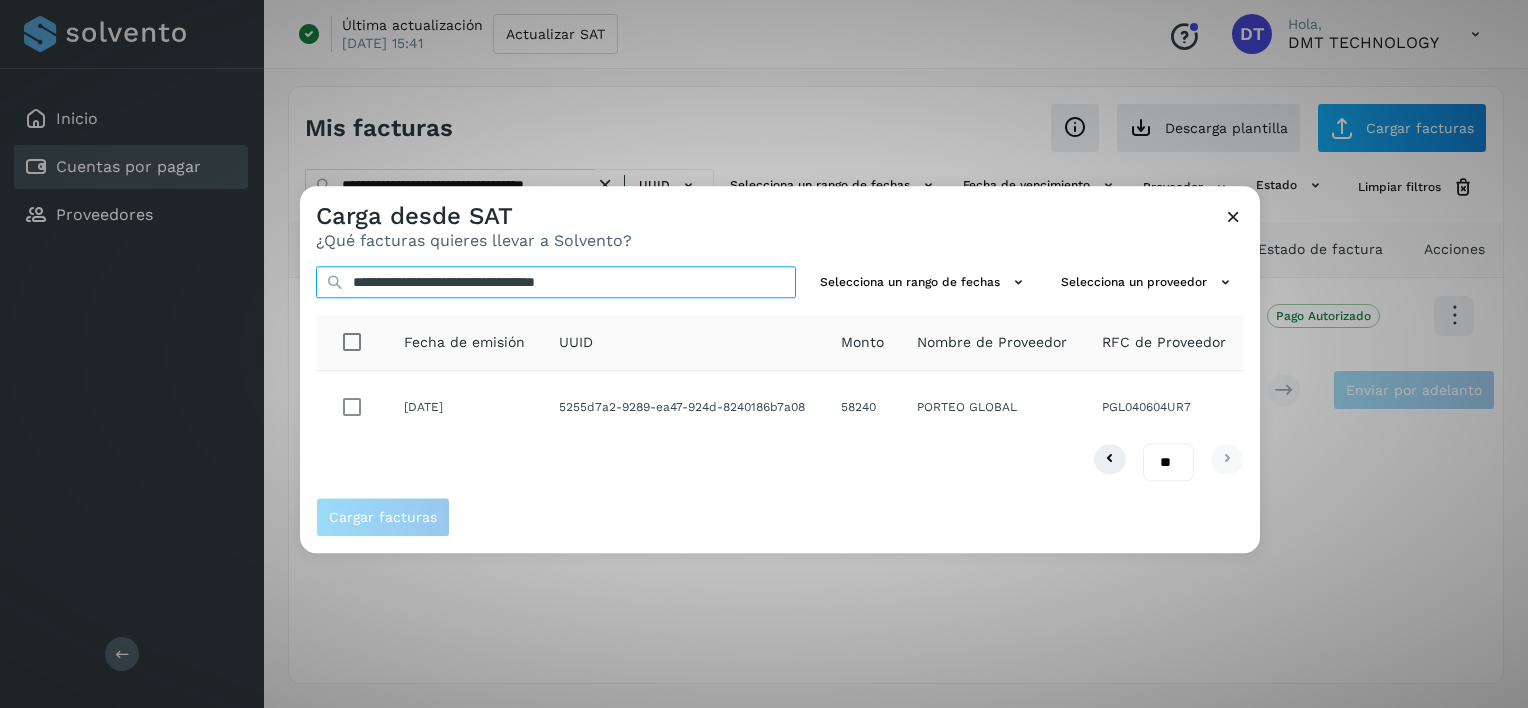 type on "**********" 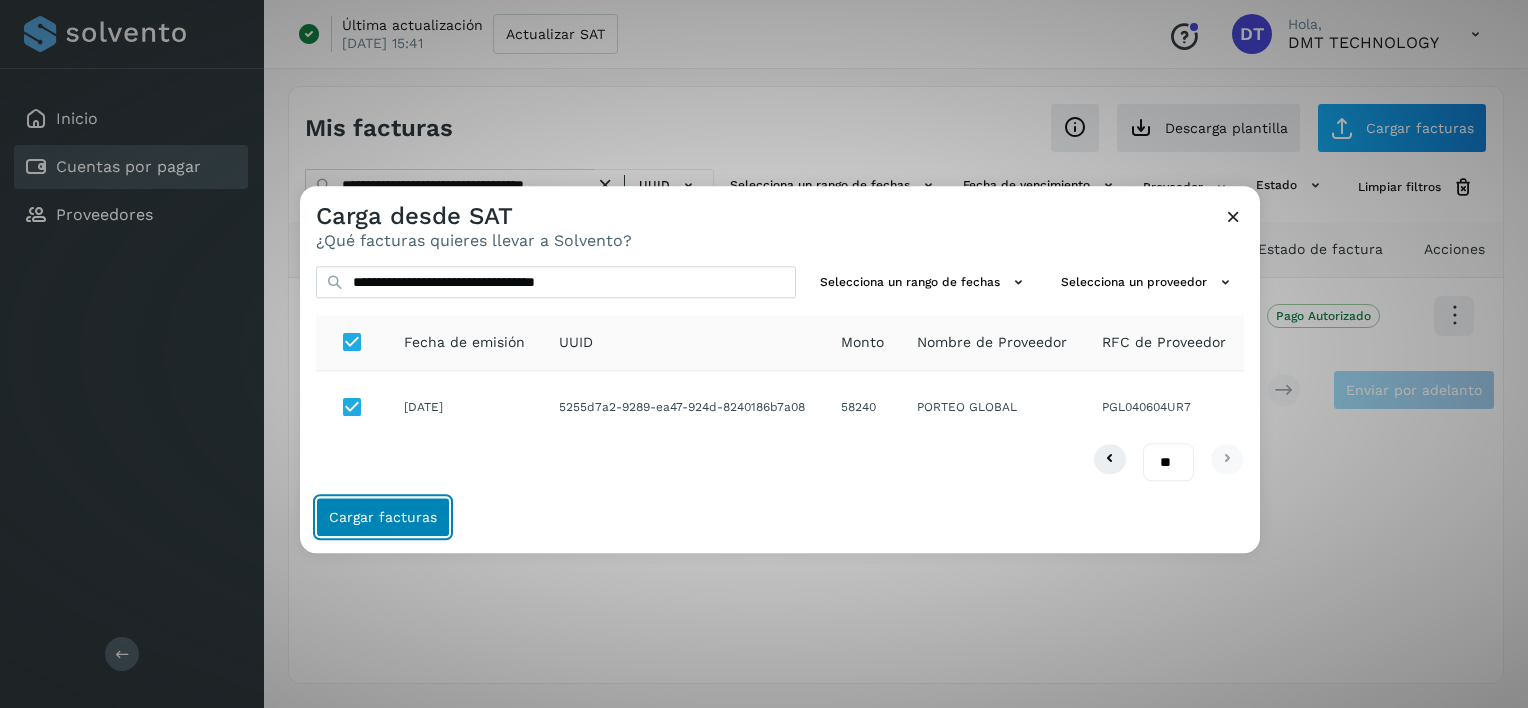 click on "Cargar facturas" 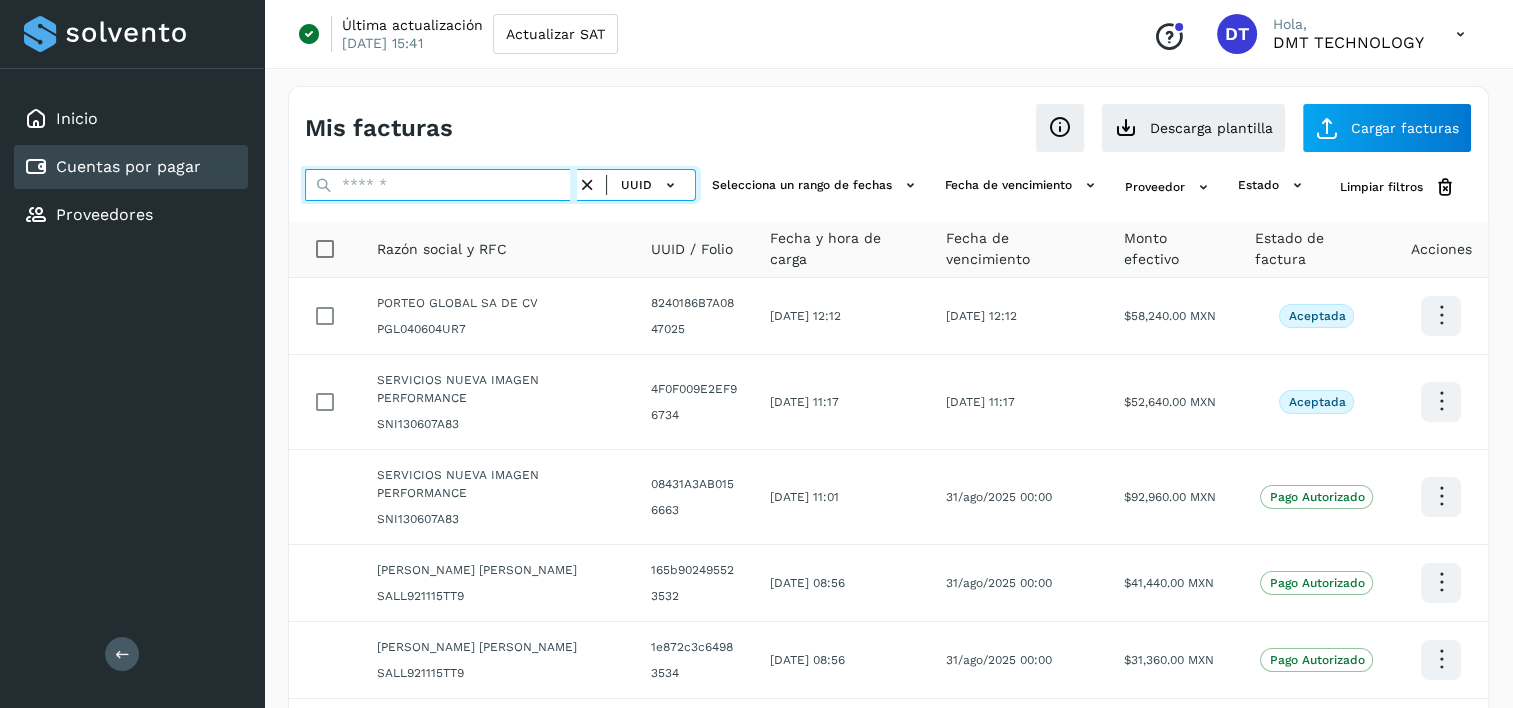 click at bounding box center [441, 185] 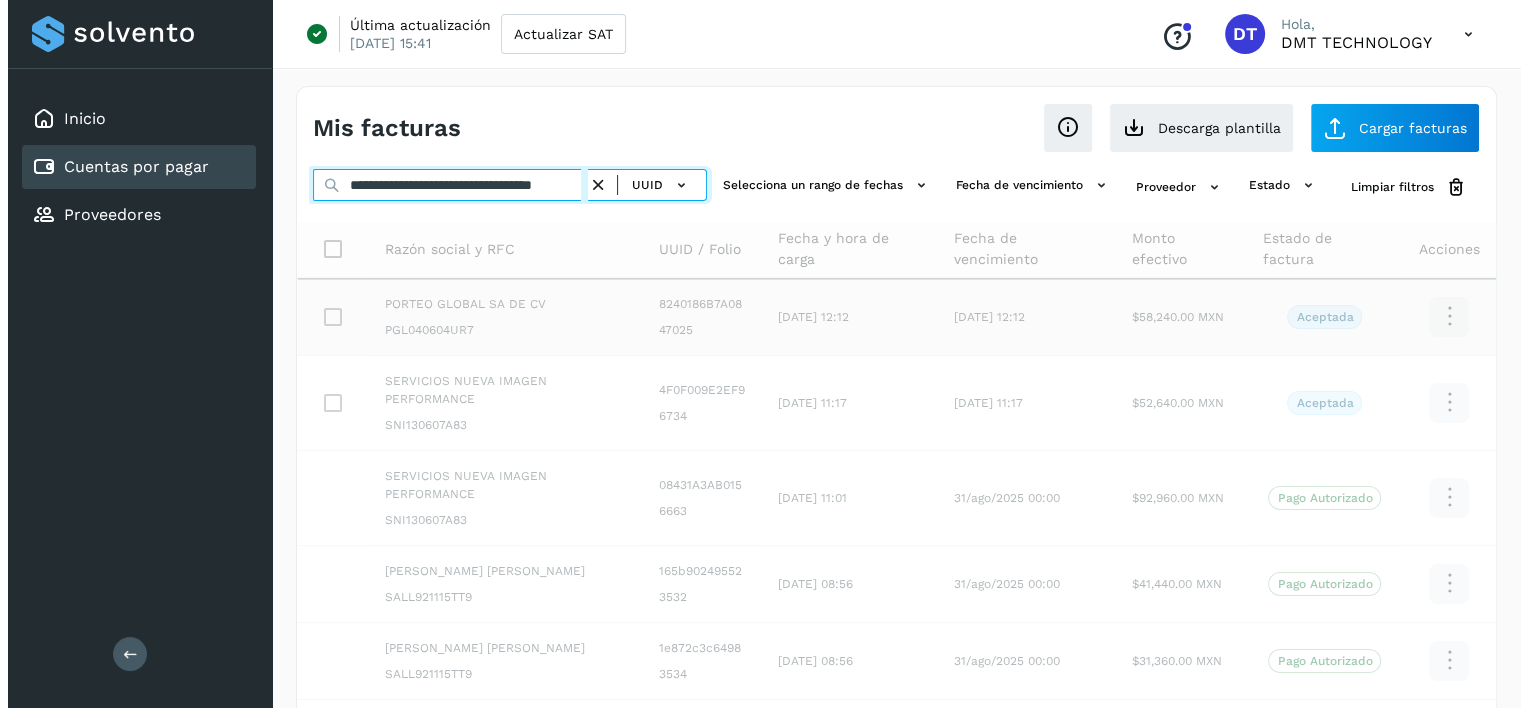 scroll, scrollTop: 0, scrollLeft: 46, axis: horizontal 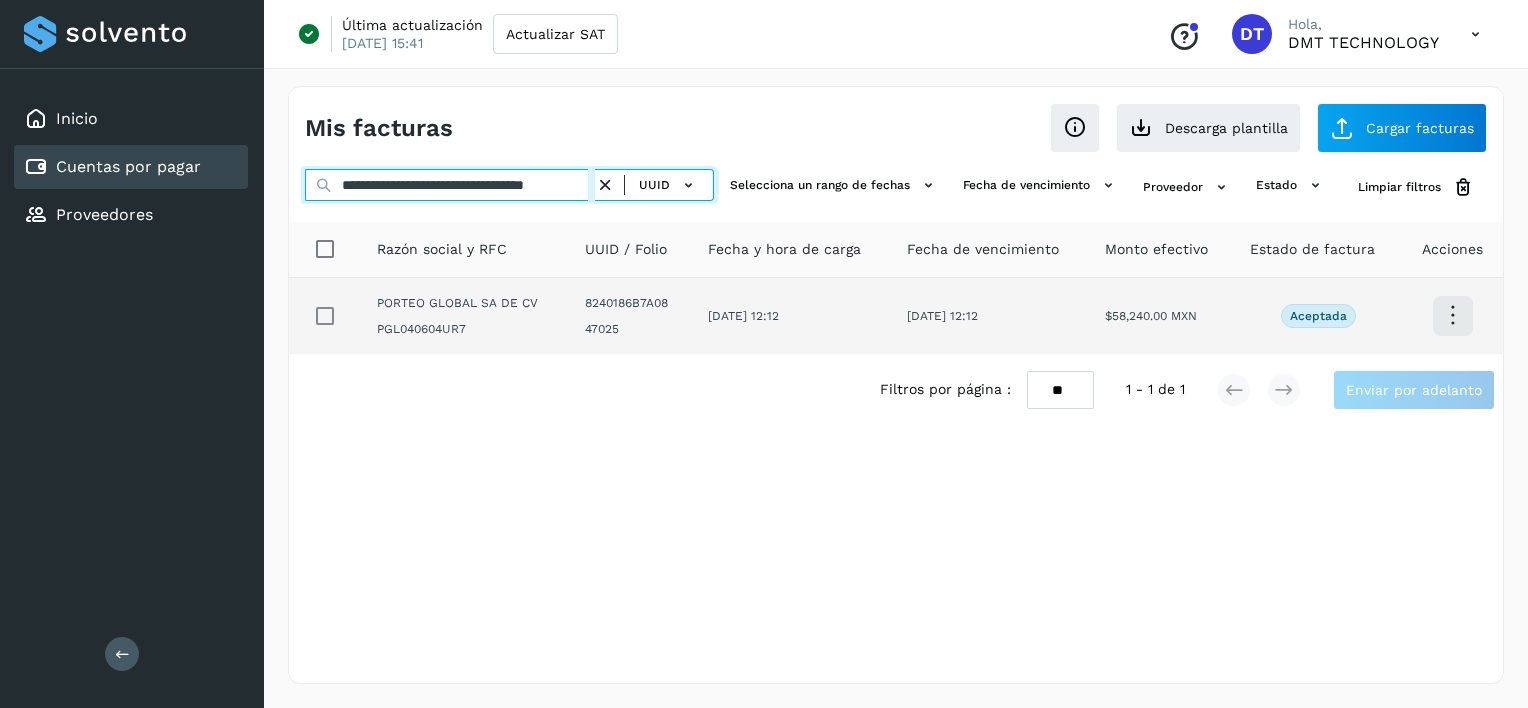 type on "**********" 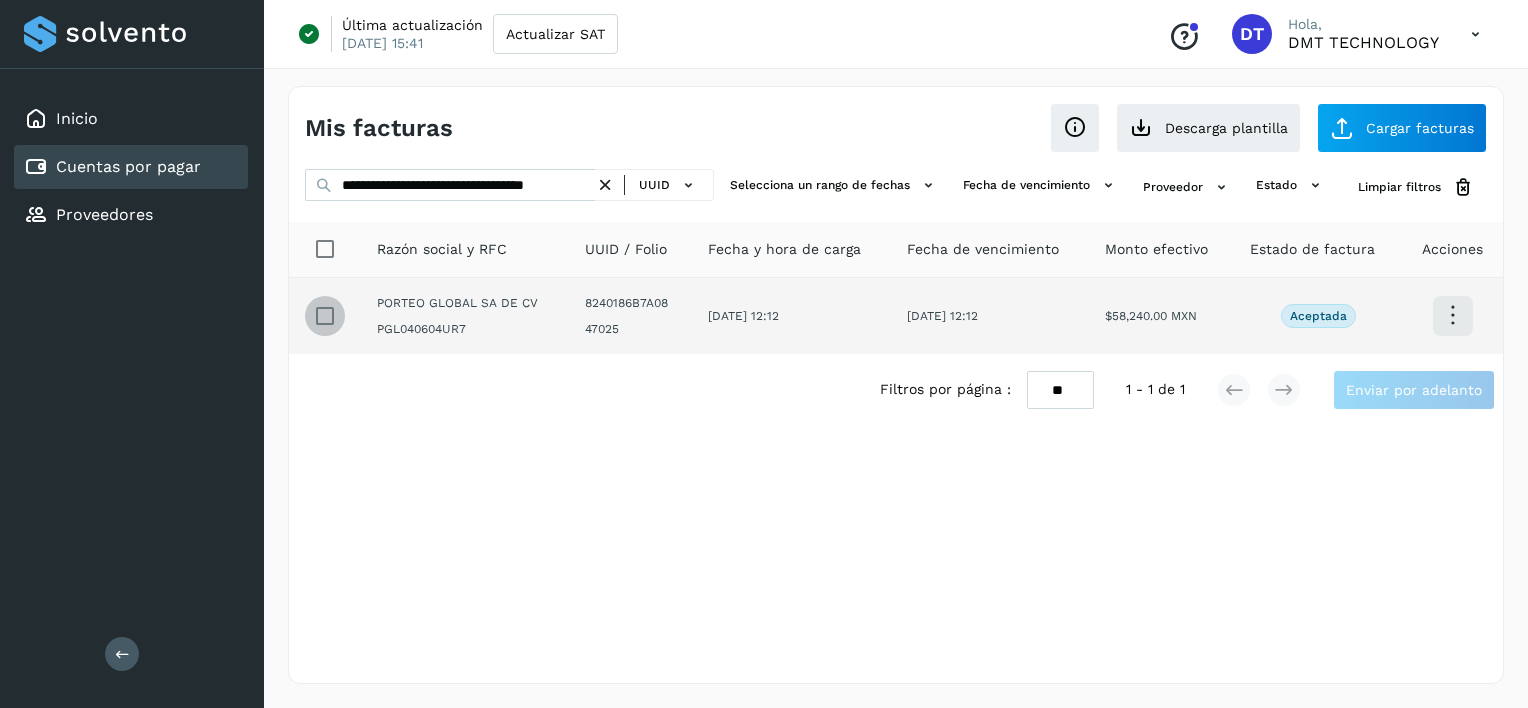 scroll, scrollTop: 0, scrollLeft: 0, axis: both 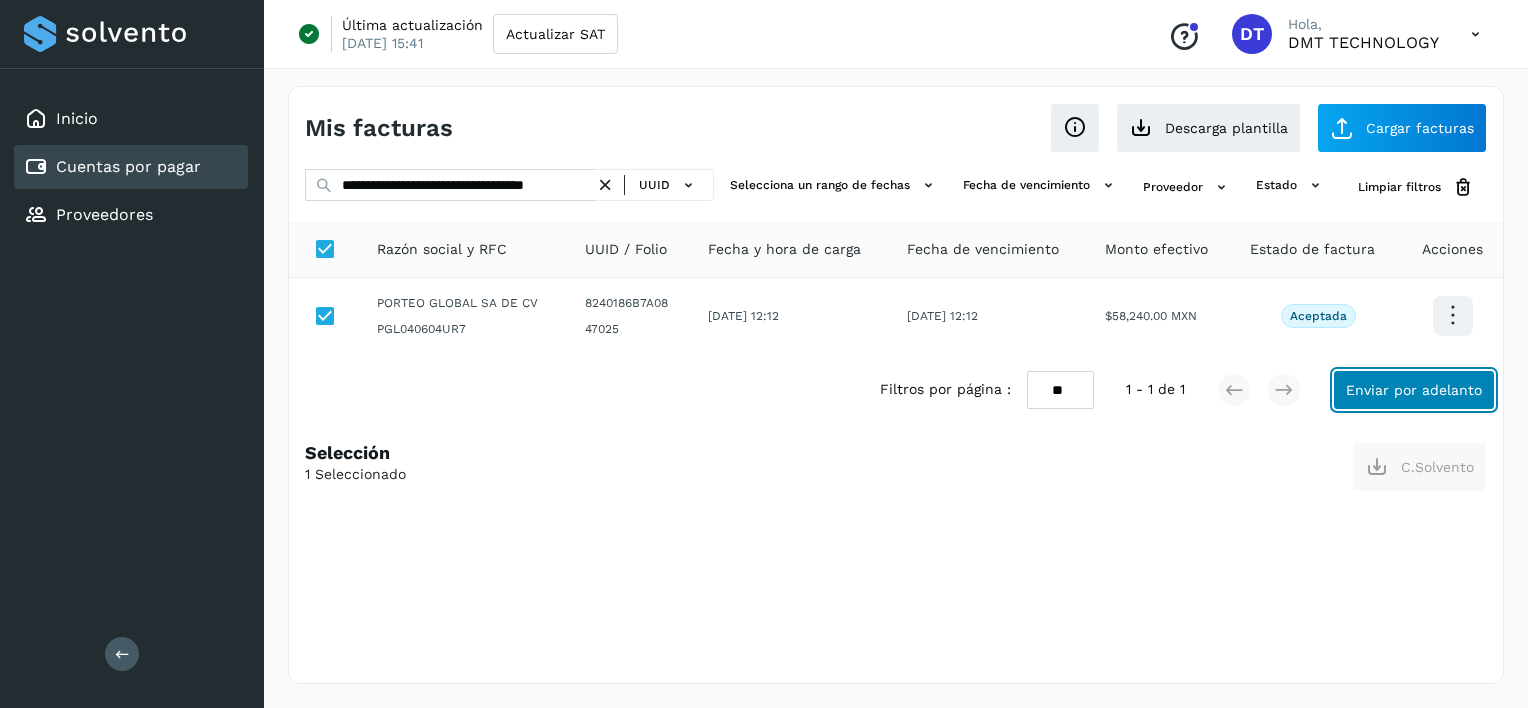 click on "Enviar por adelanto" 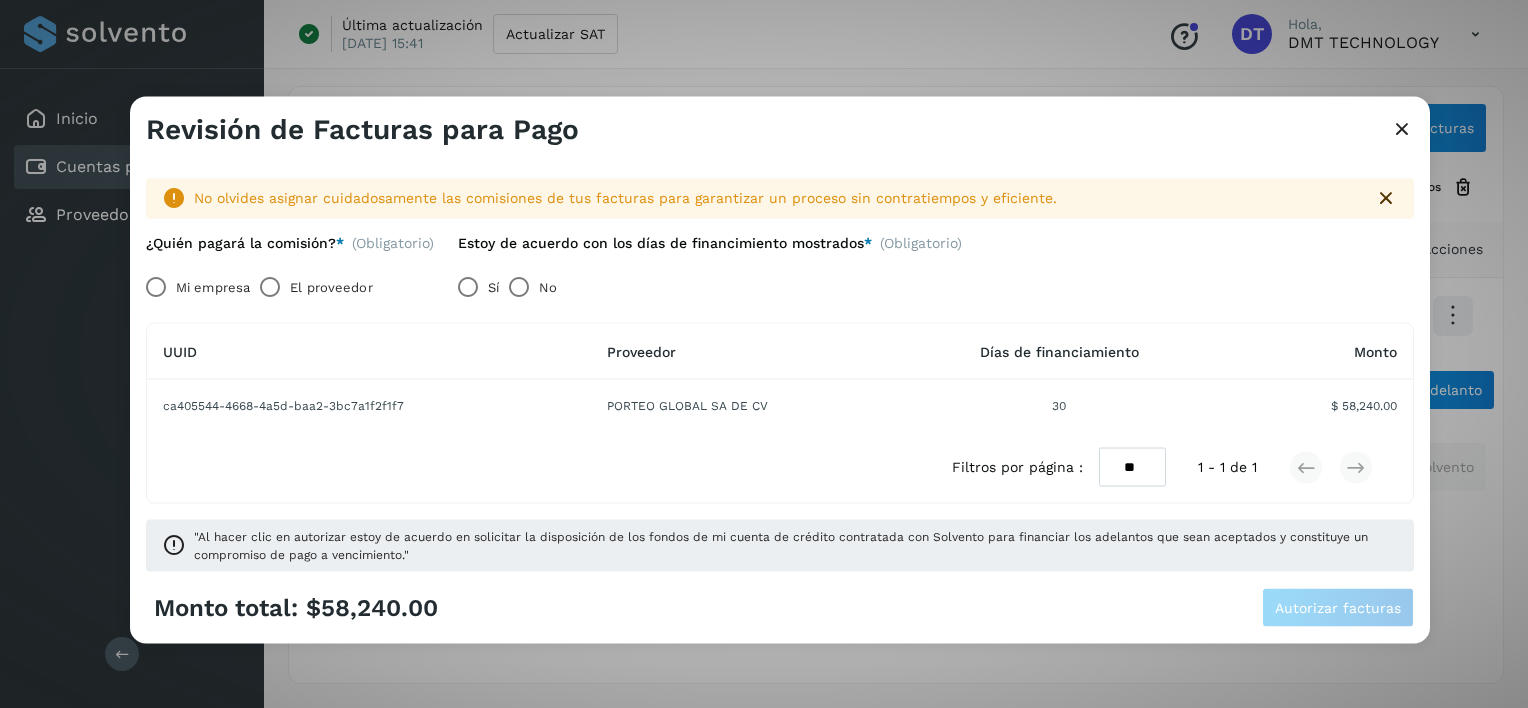 click on "El proveedor" at bounding box center [331, 287] 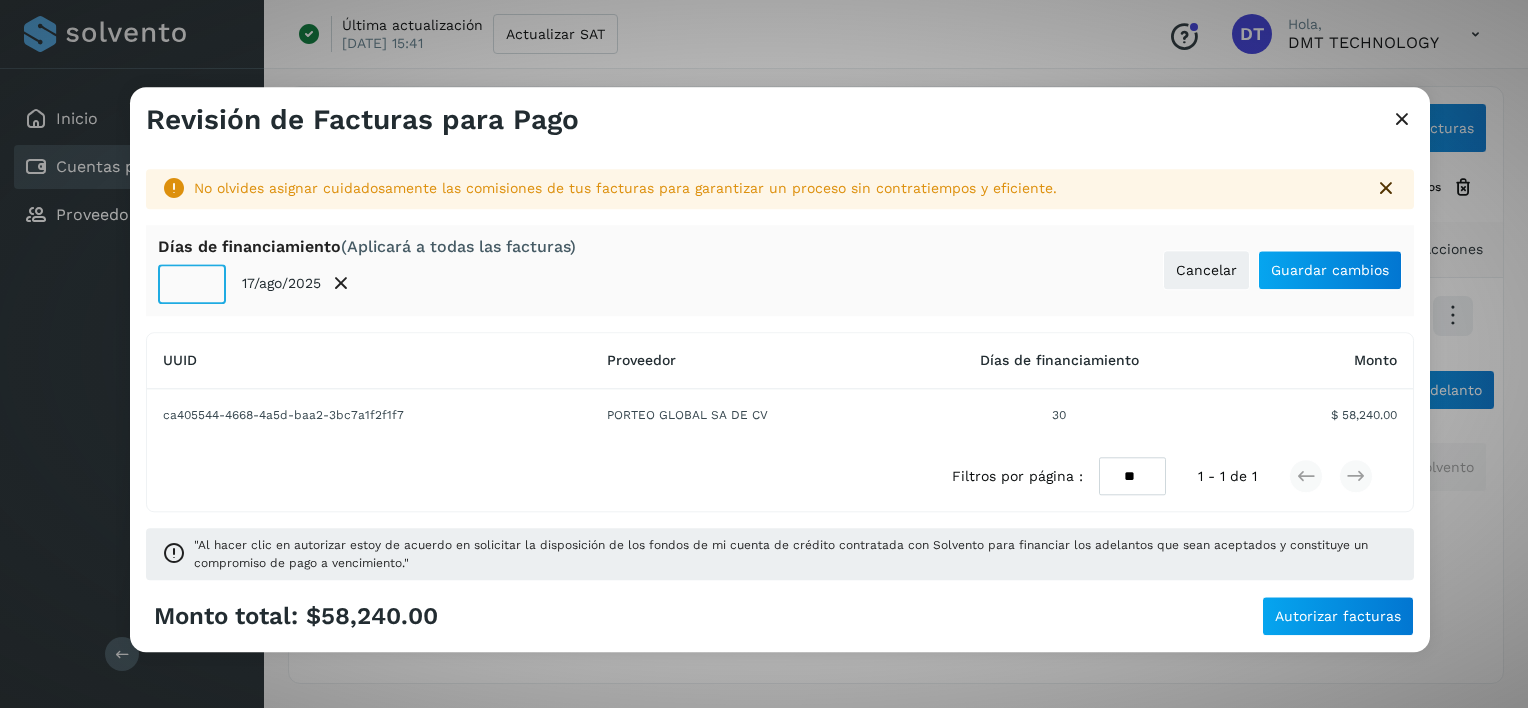 click on "**" 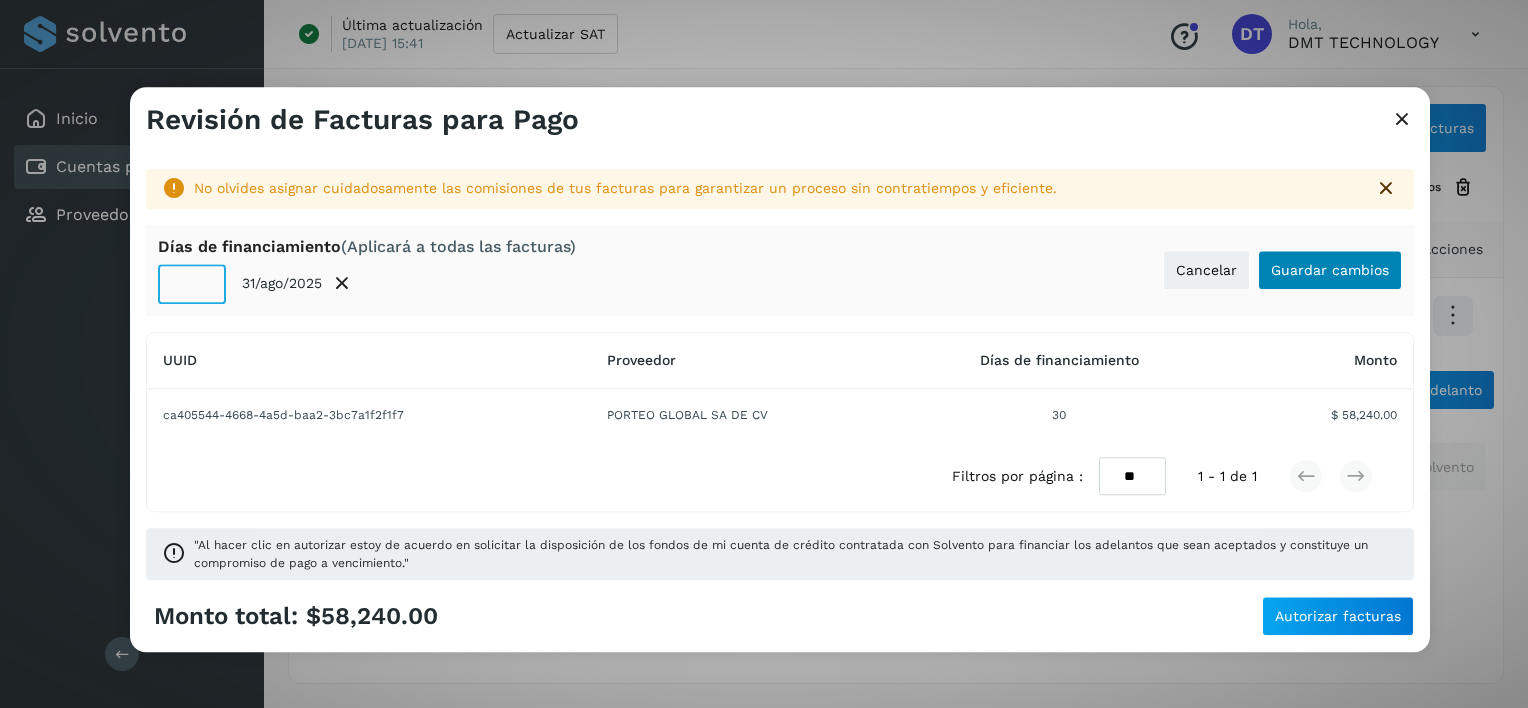 type on "**" 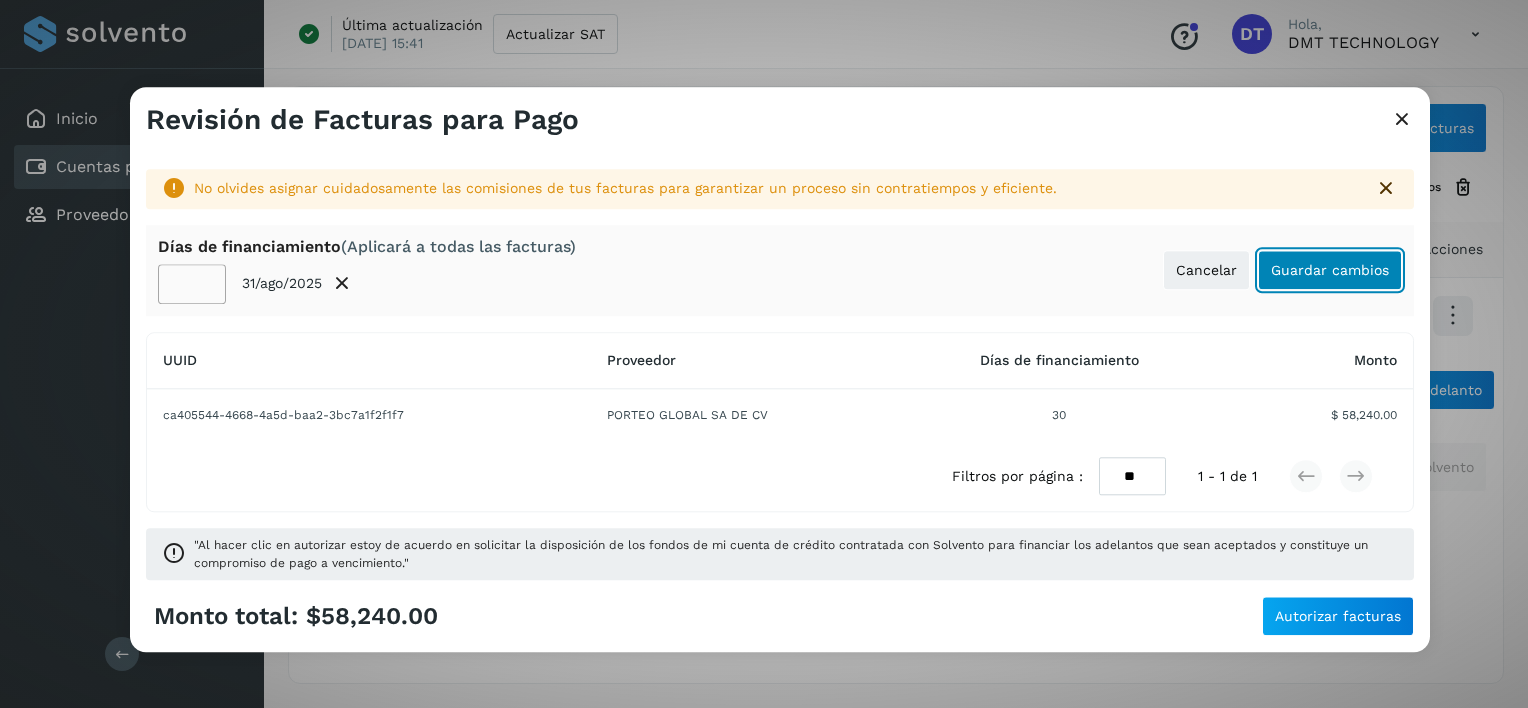 click on "Guardar cambios" at bounding box center [1330, 270] 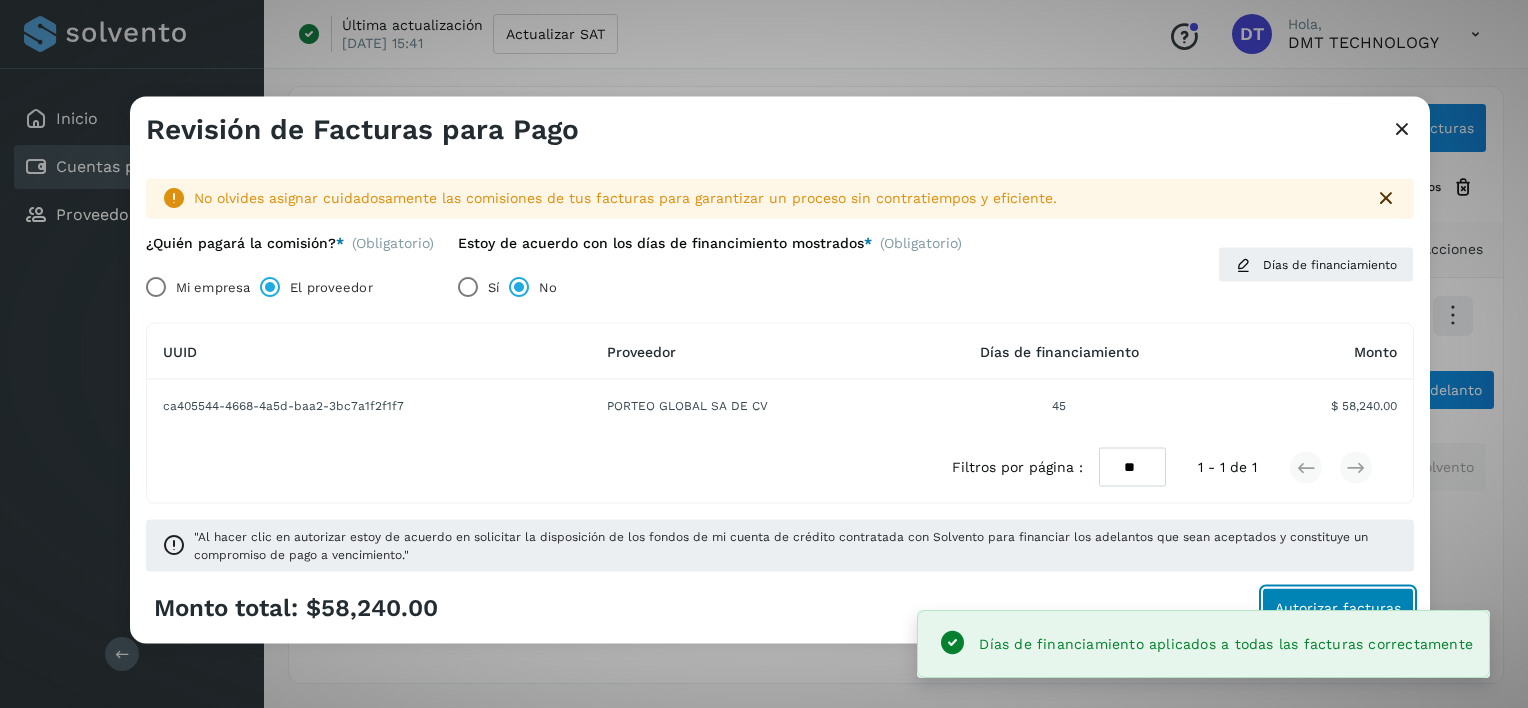 click on "Autorizar facturas" at bounding box center [1338, 607] 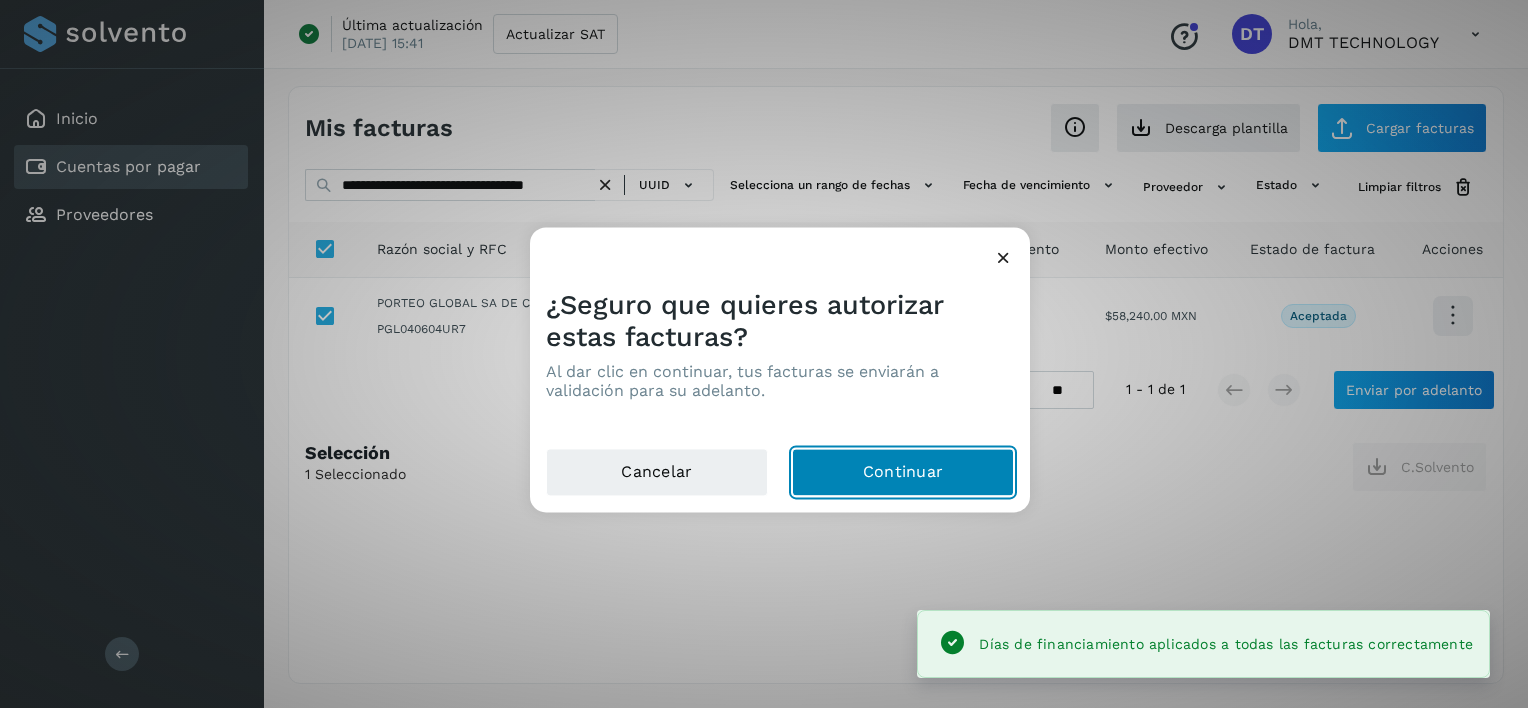 click on "Continuar" 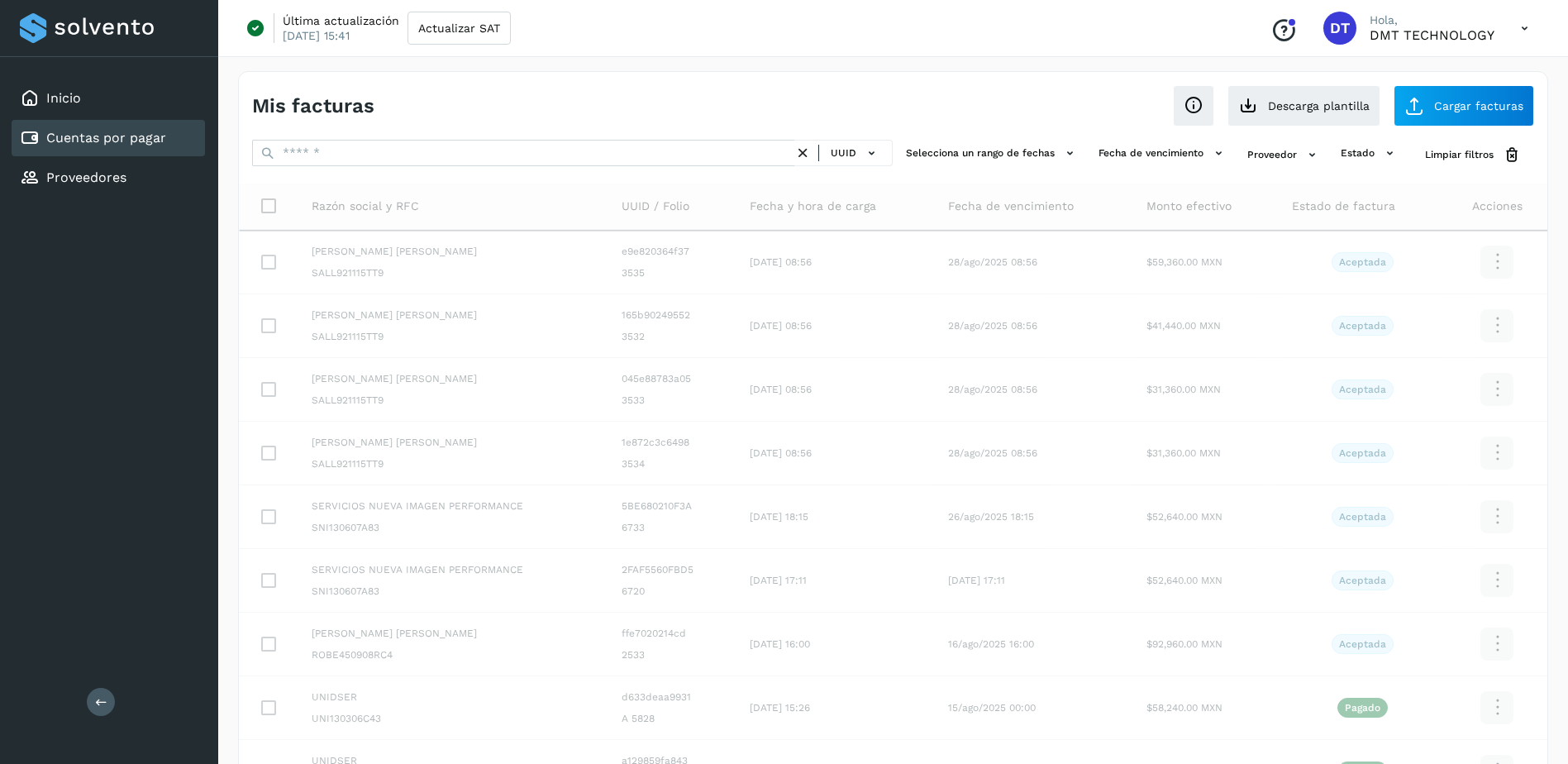 scroll, scrollTop: 0, scrollLeft: 0, axis: both 